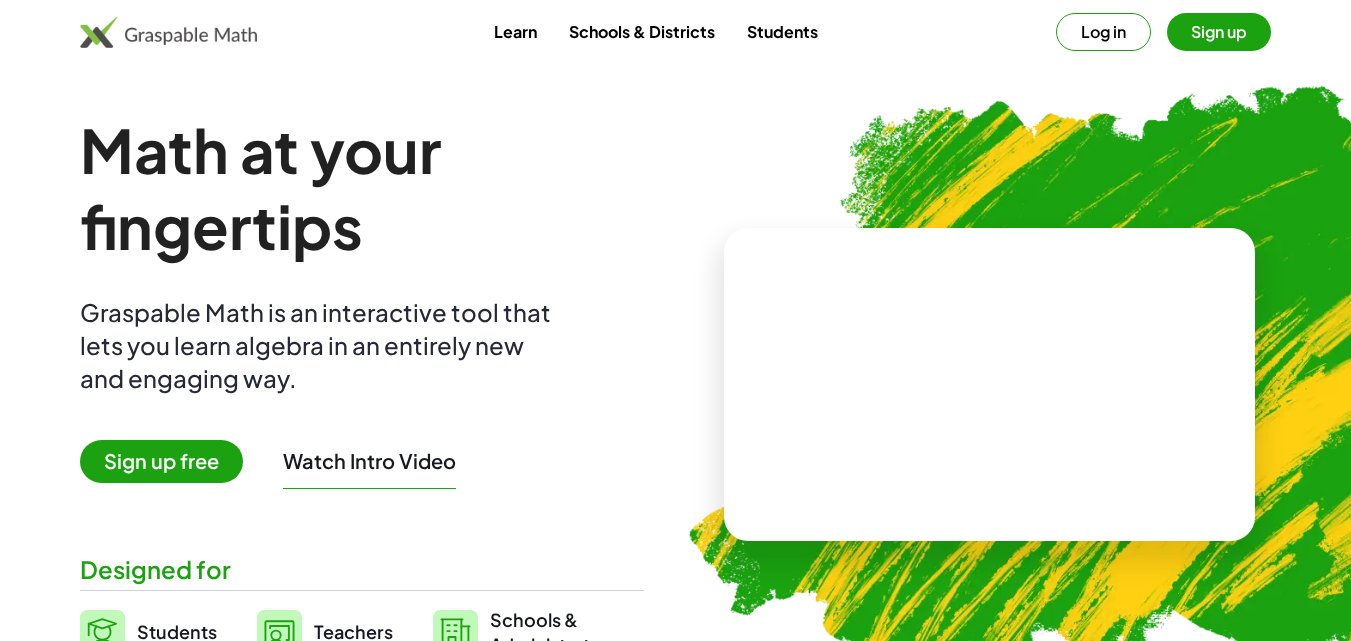 scroll, scrollTop: 400, scrollLeft: 0, axis: vertical 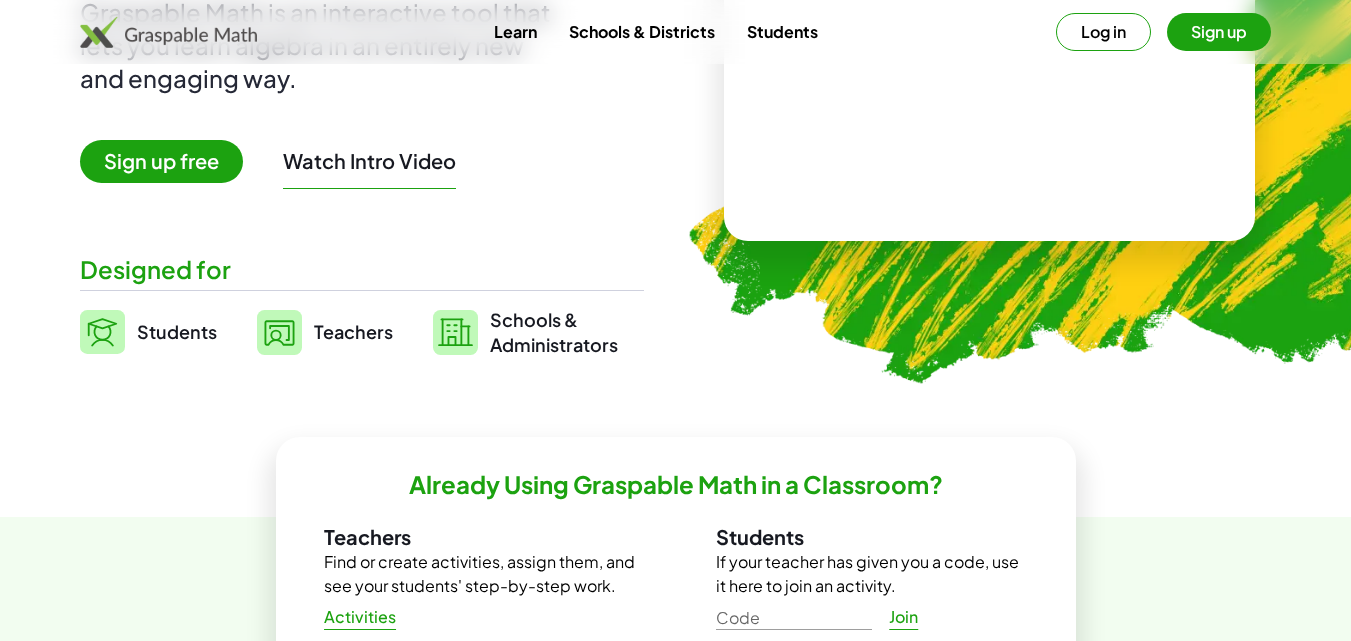 click on "Students" at bounding box center (177, 331) 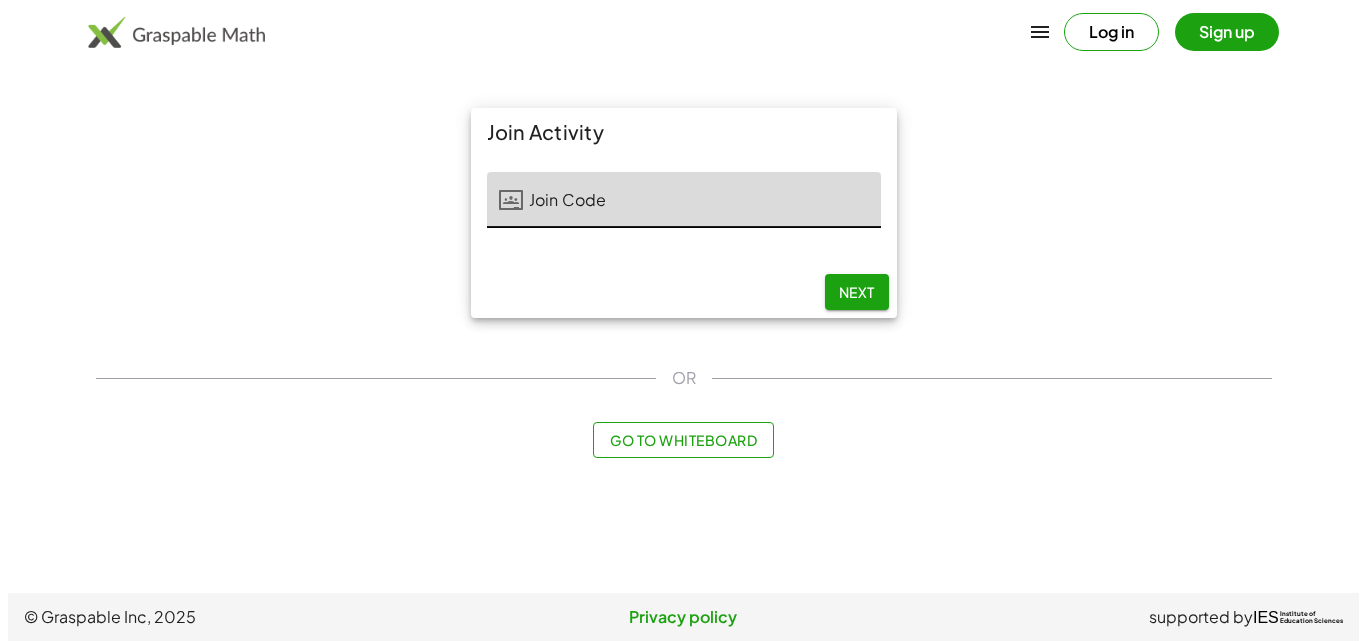 scroll, scrollTop: 0, scrollLeft: 0, axis: both 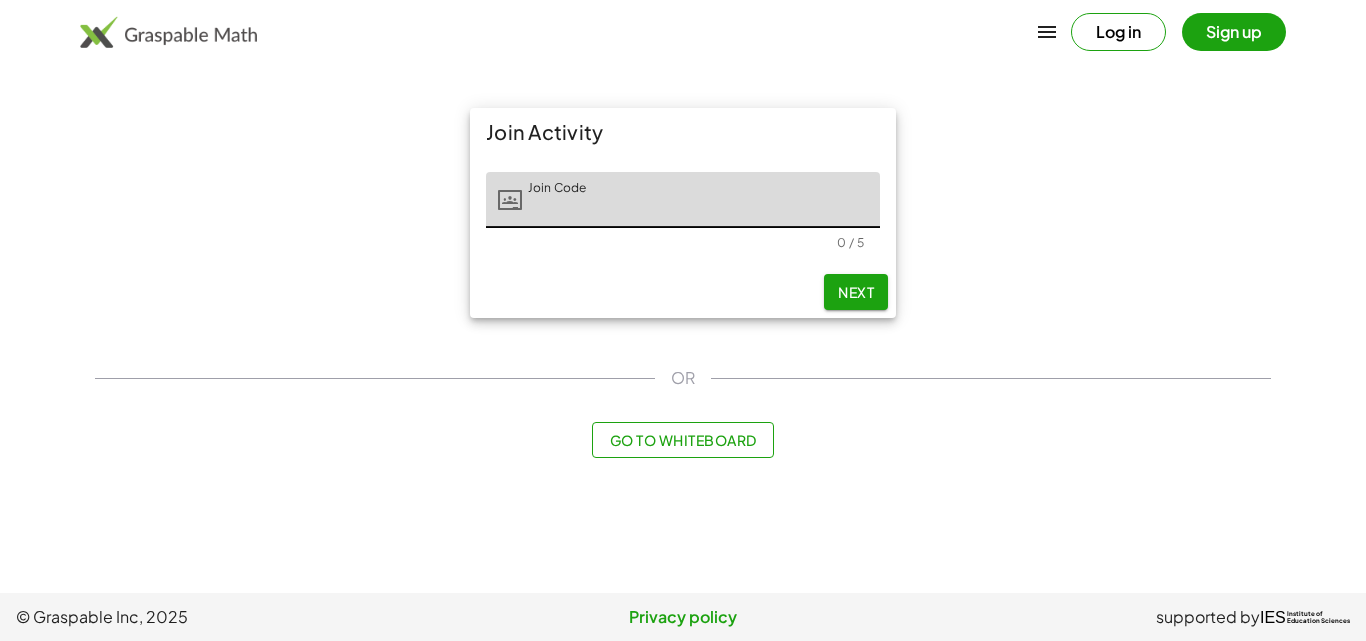 click on "Next" 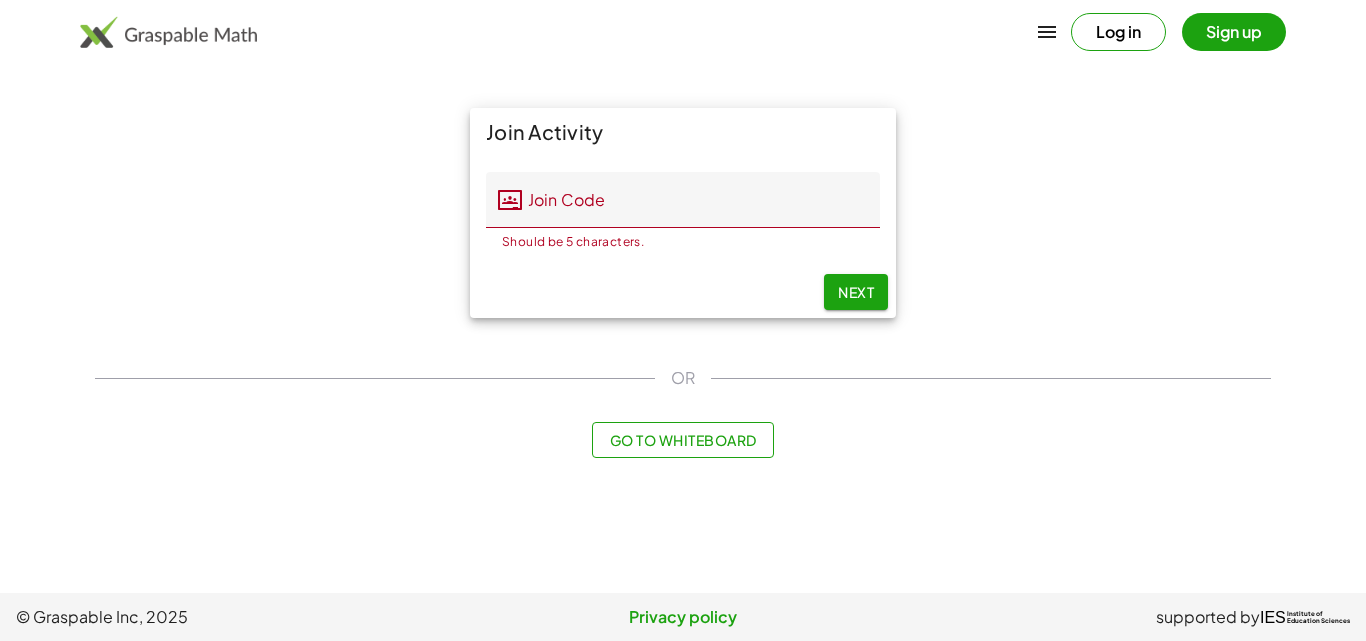 drag, startPoint x: 871, startPoint y: 375, endPoint x: 858, endPoint y: 385, distance: 16.40122 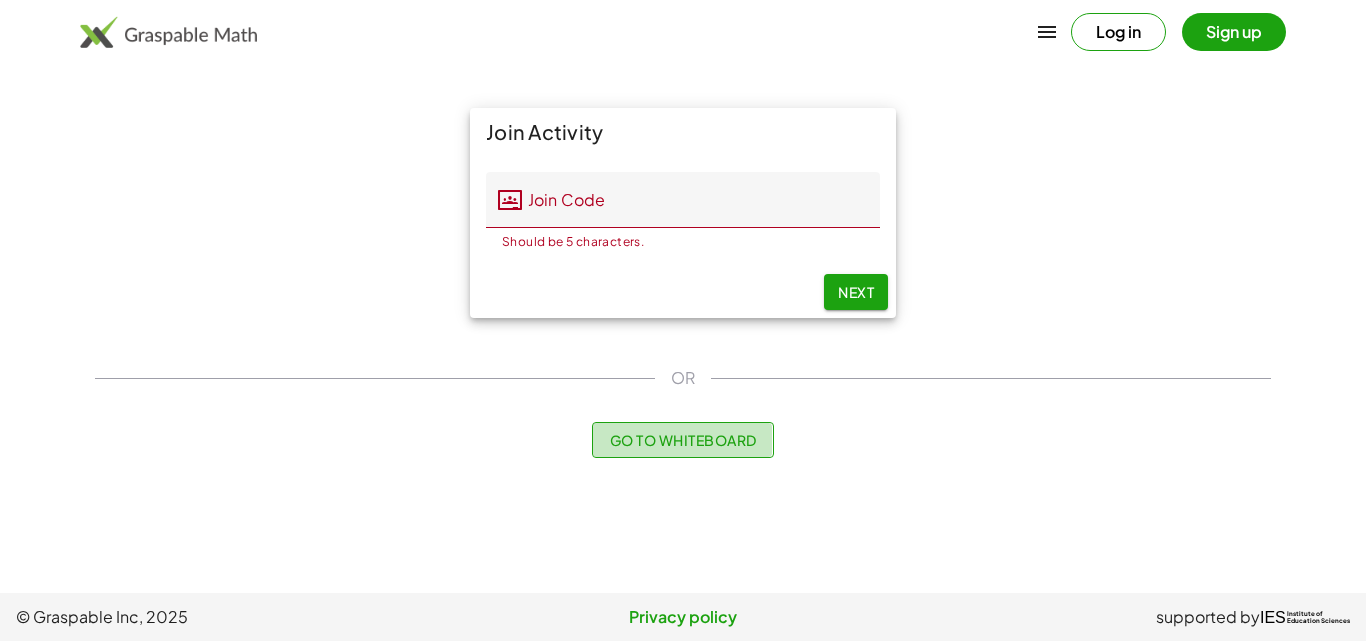 click on "Go to Whiteboard" at bounding box center (682, 440) 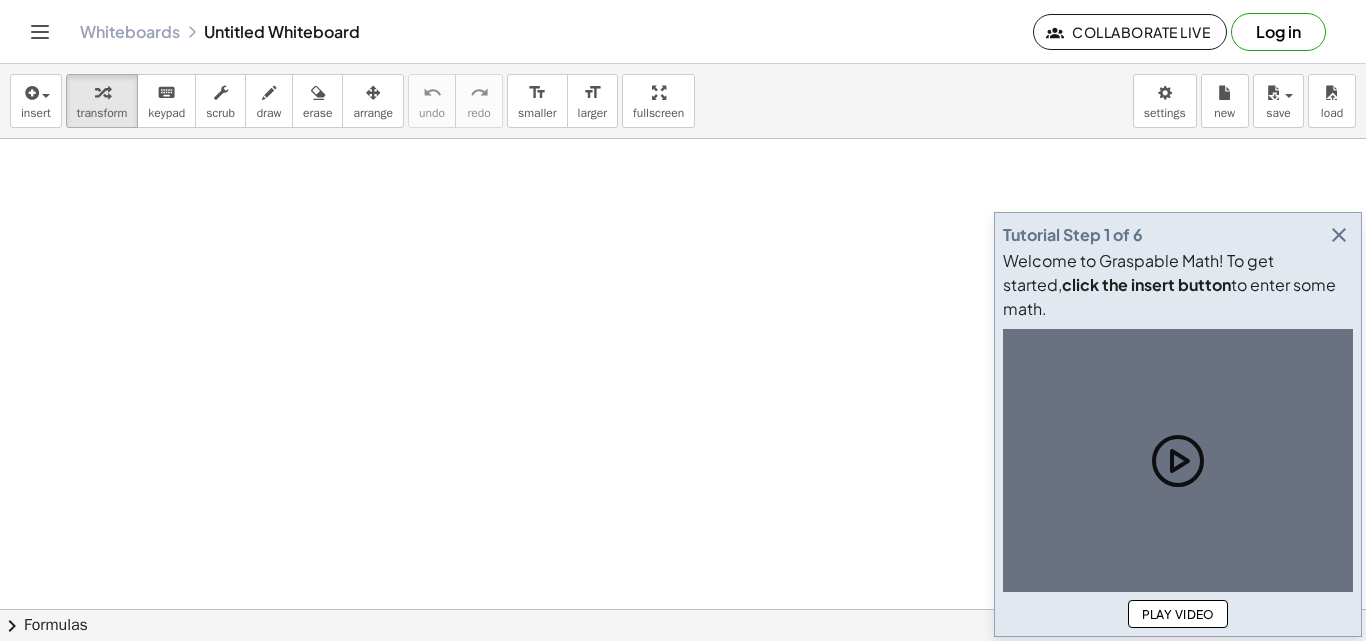 click at bounding box center (1339, 235) 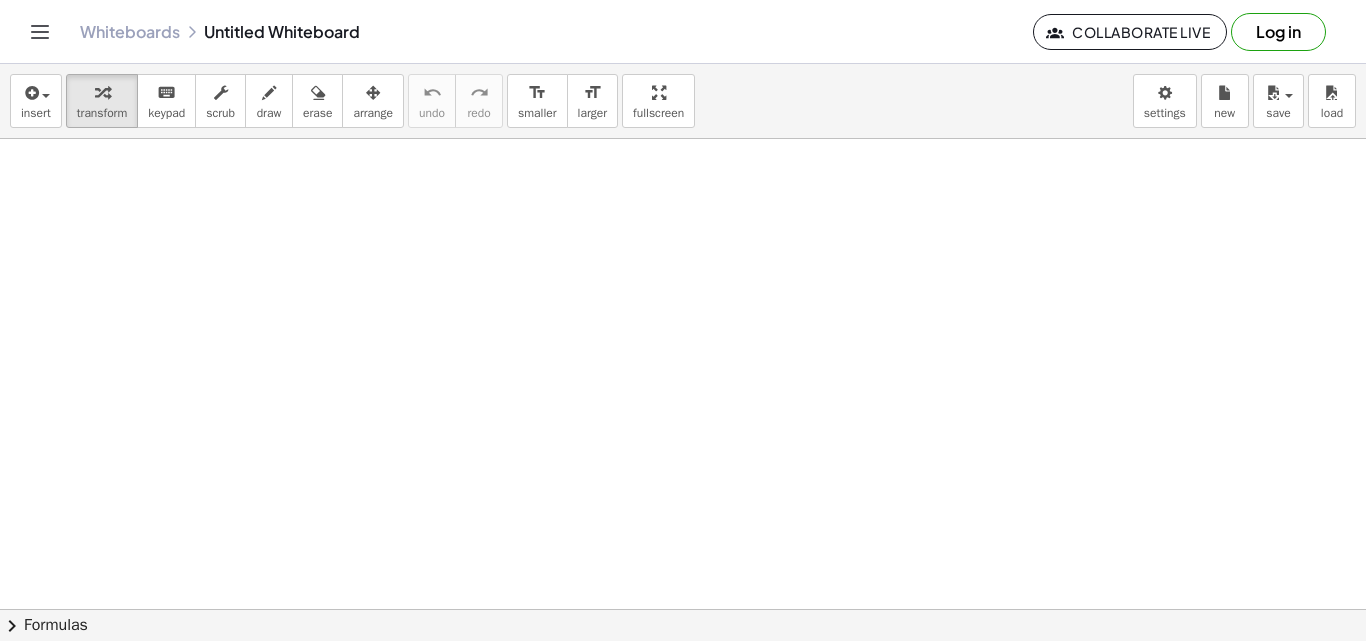 scroll, scrollTop: 100, scrollLeft: 0, axis: vertical 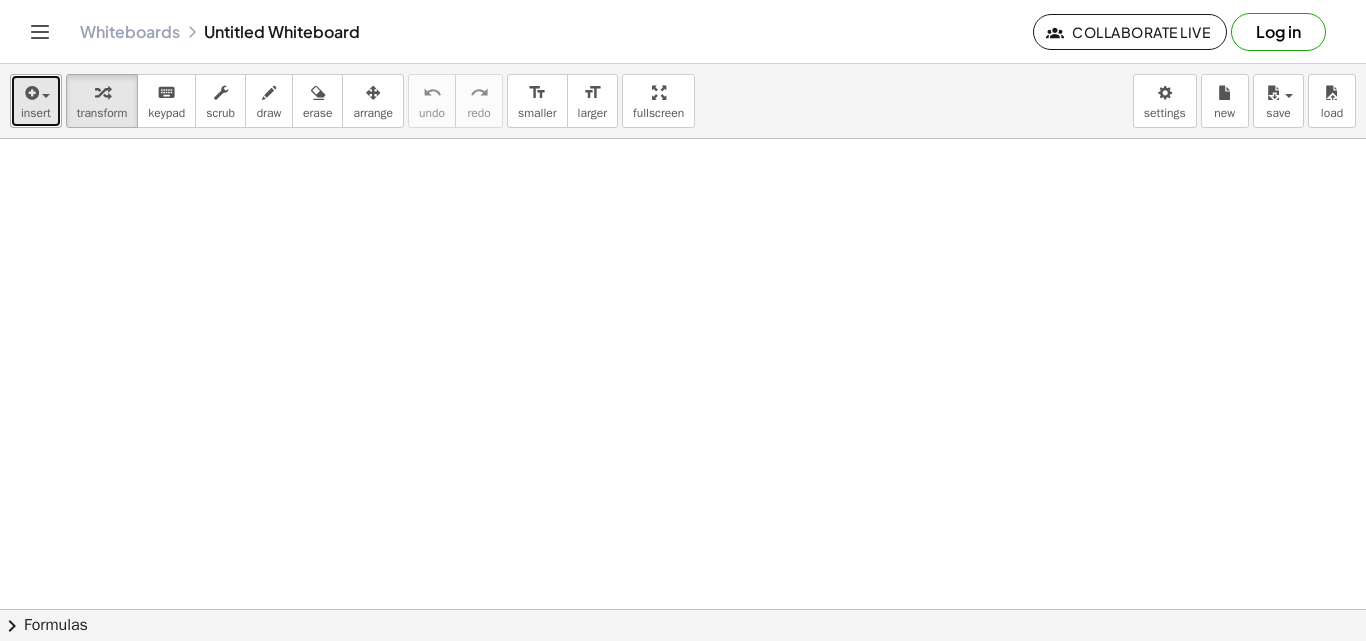 click at bounding box center [30, 93] 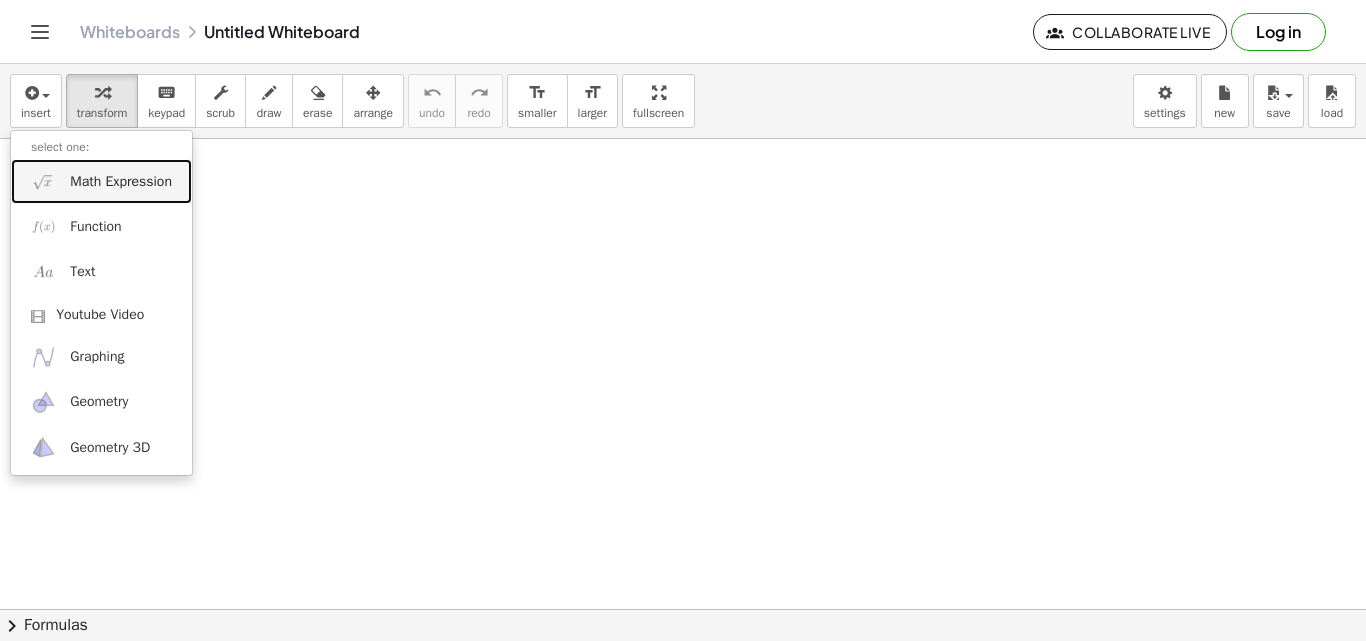 click on "Math Expression" at bounding box center [101, 181] 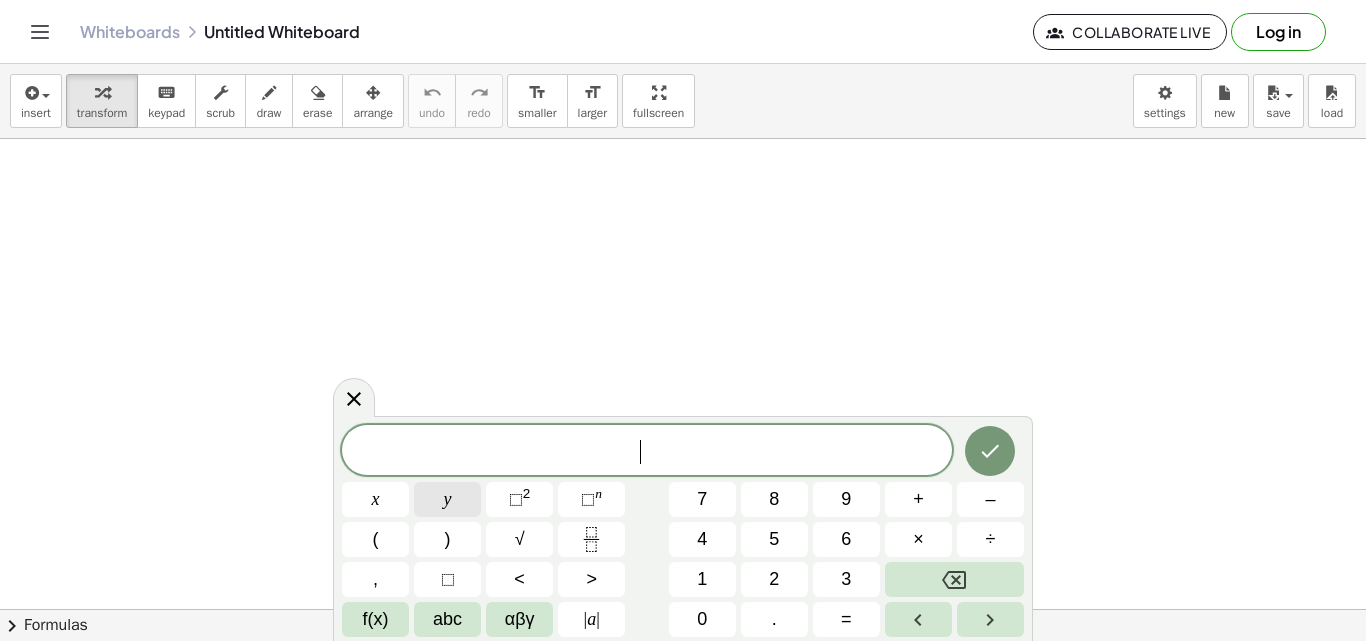 click on "y" at bounding box center (448, 499) 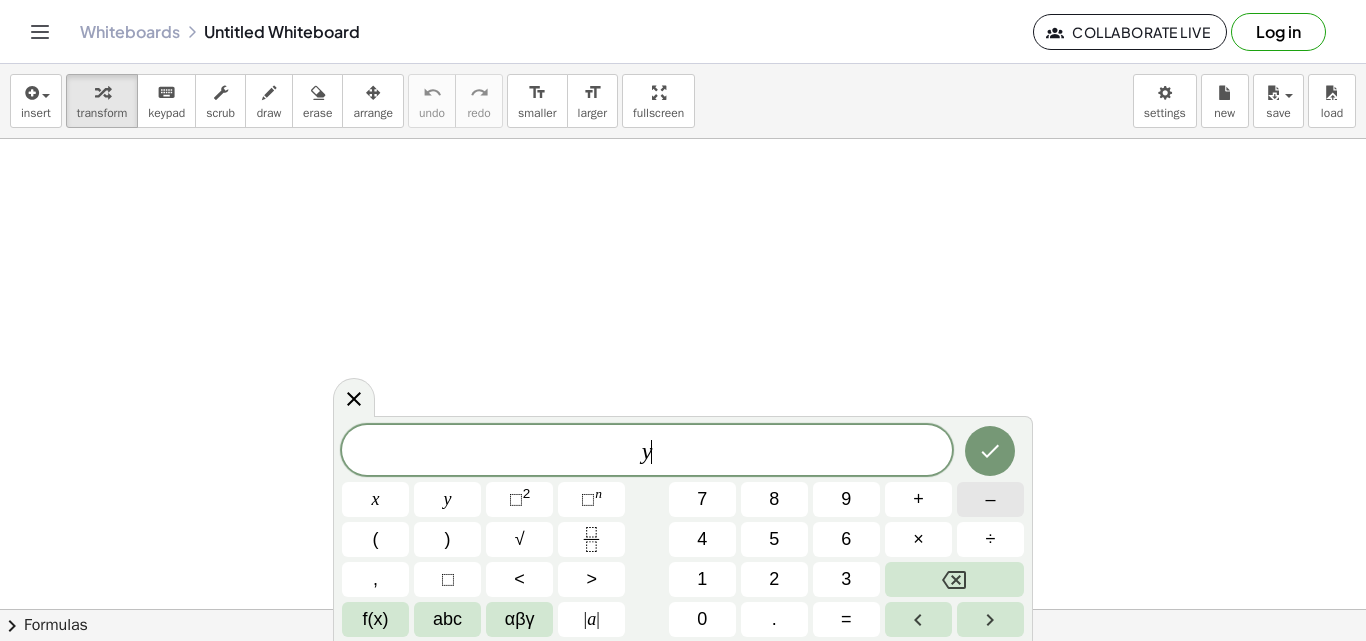 click on "–" at bounding box center [990, 499] 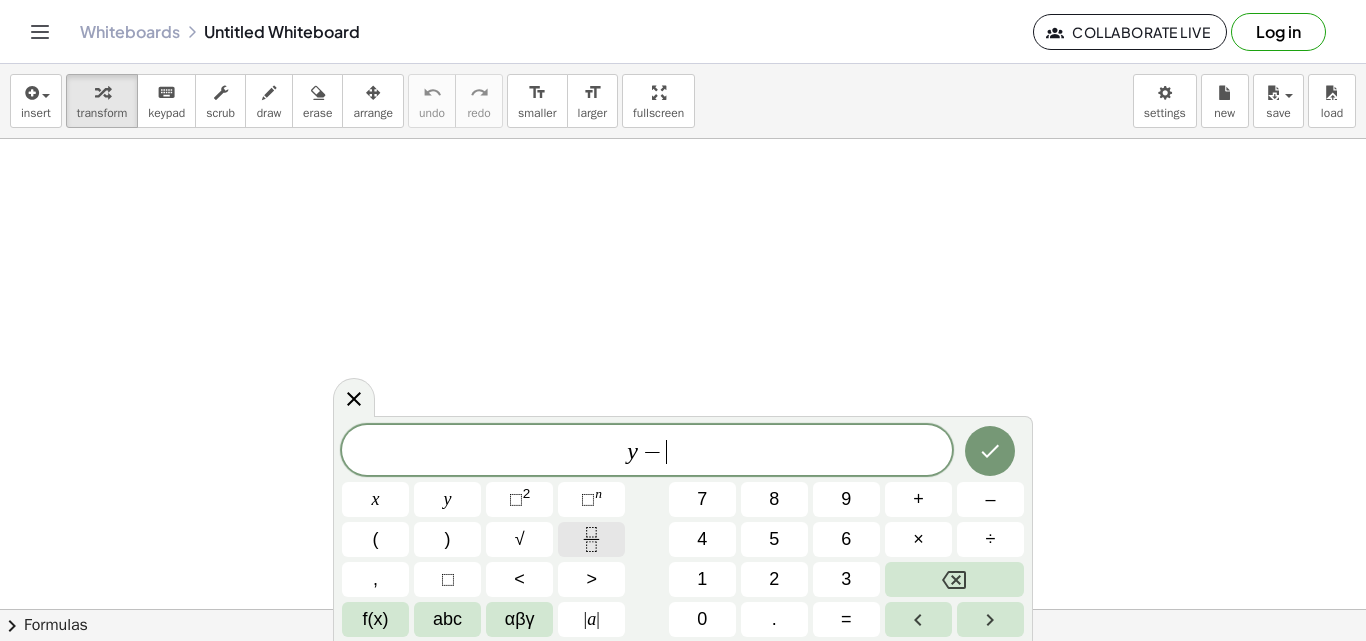 click at bounding box center (591, 539) 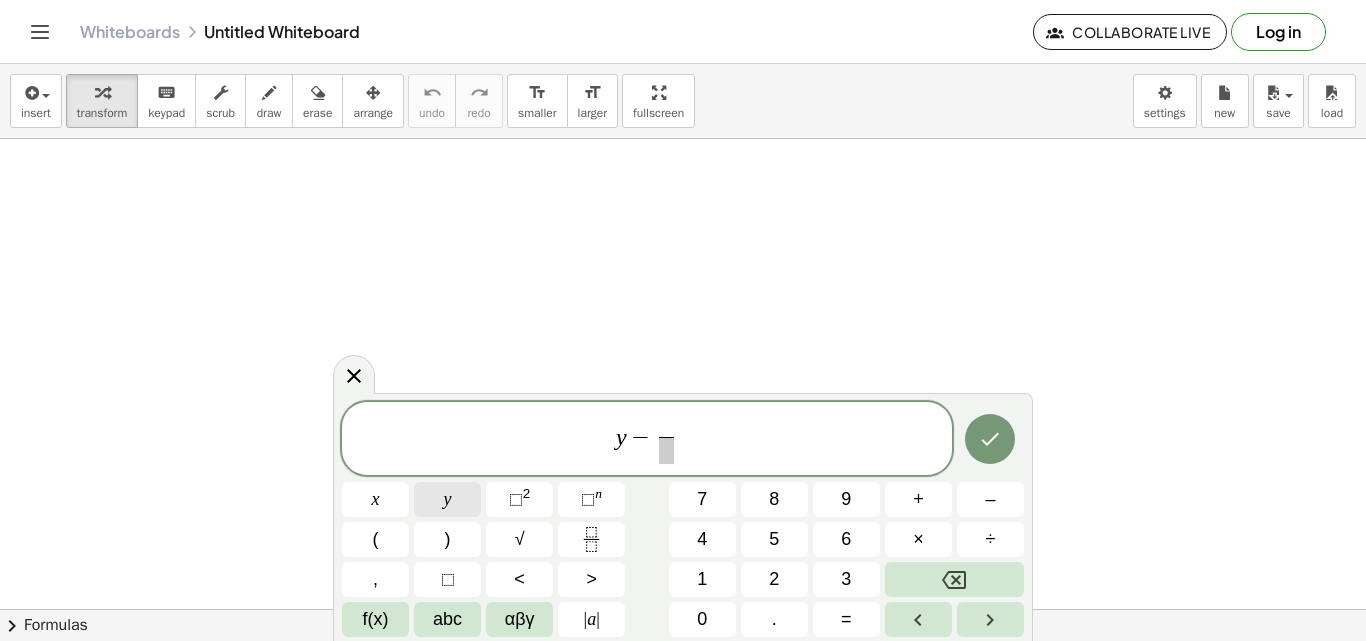 click on "y" at bounding box center (447, 499) 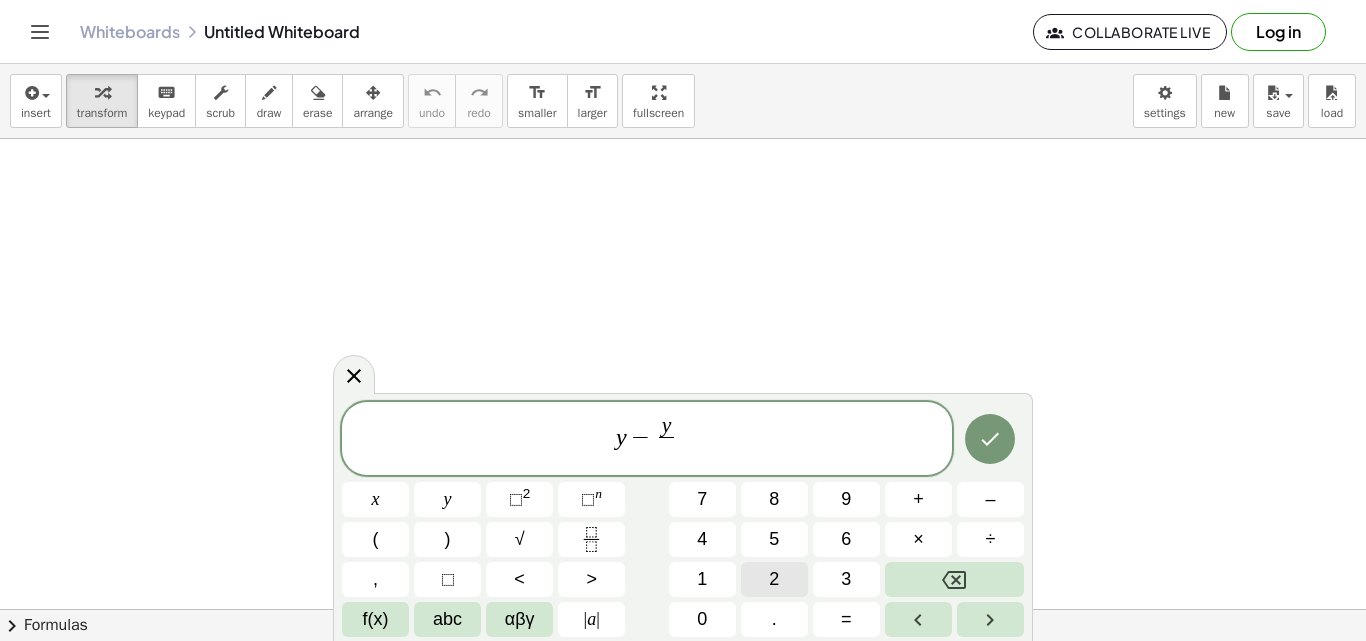 click on "2" at bounding box center (774, 579) 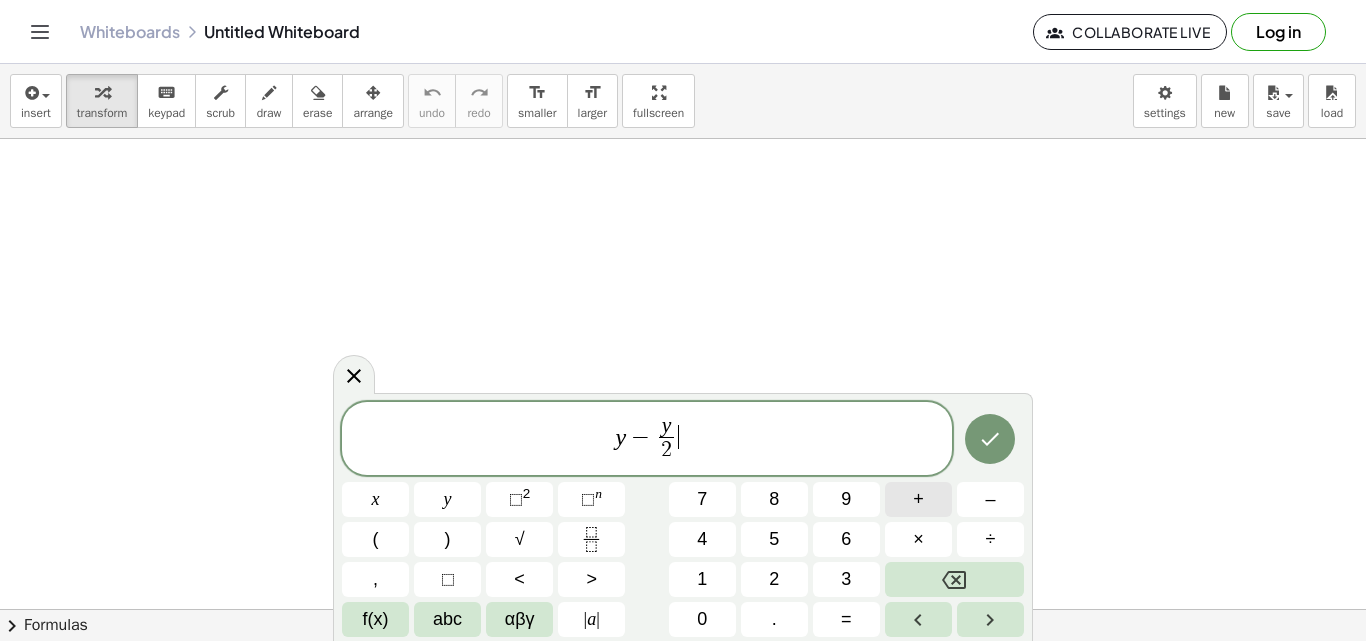 click on "+" at bounding box center [918, 499] 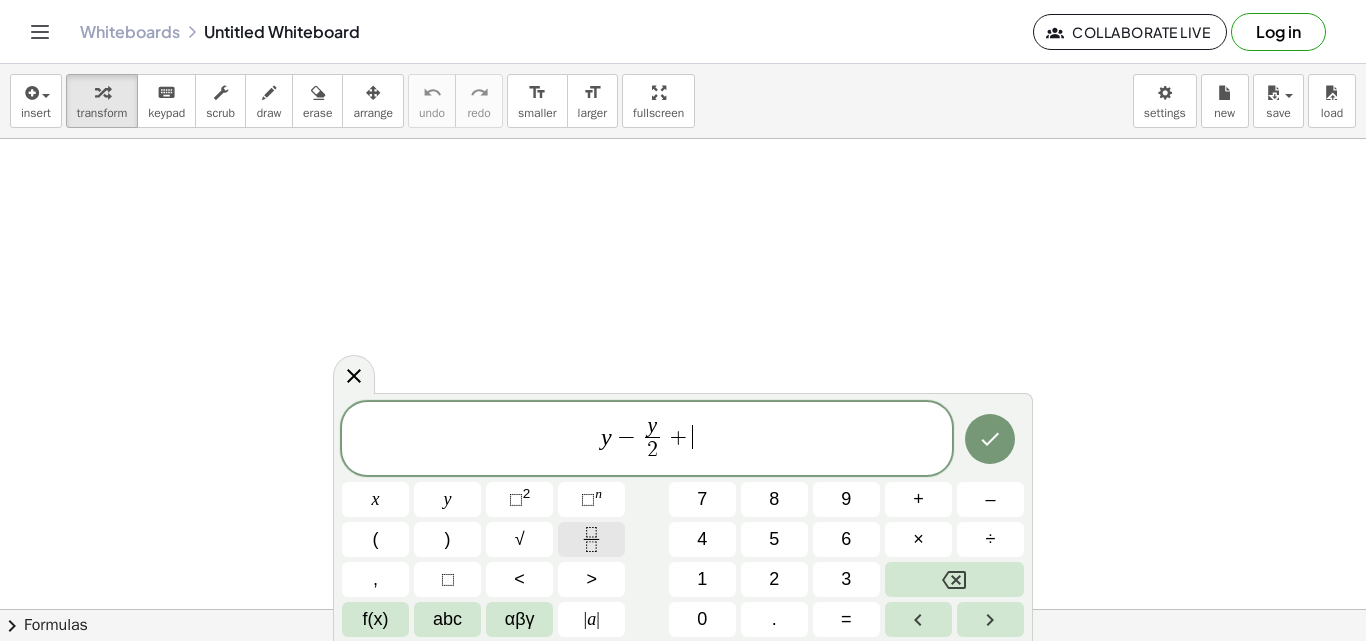click 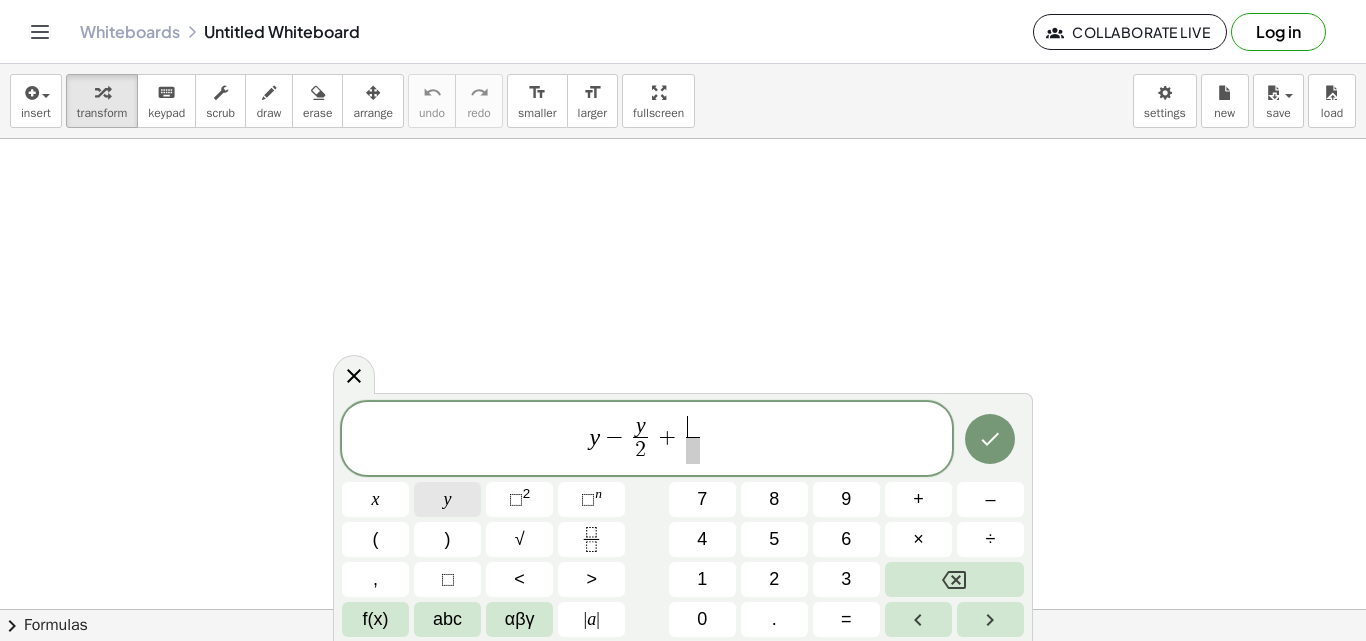 click on "y" at bounding box center (447, 499) 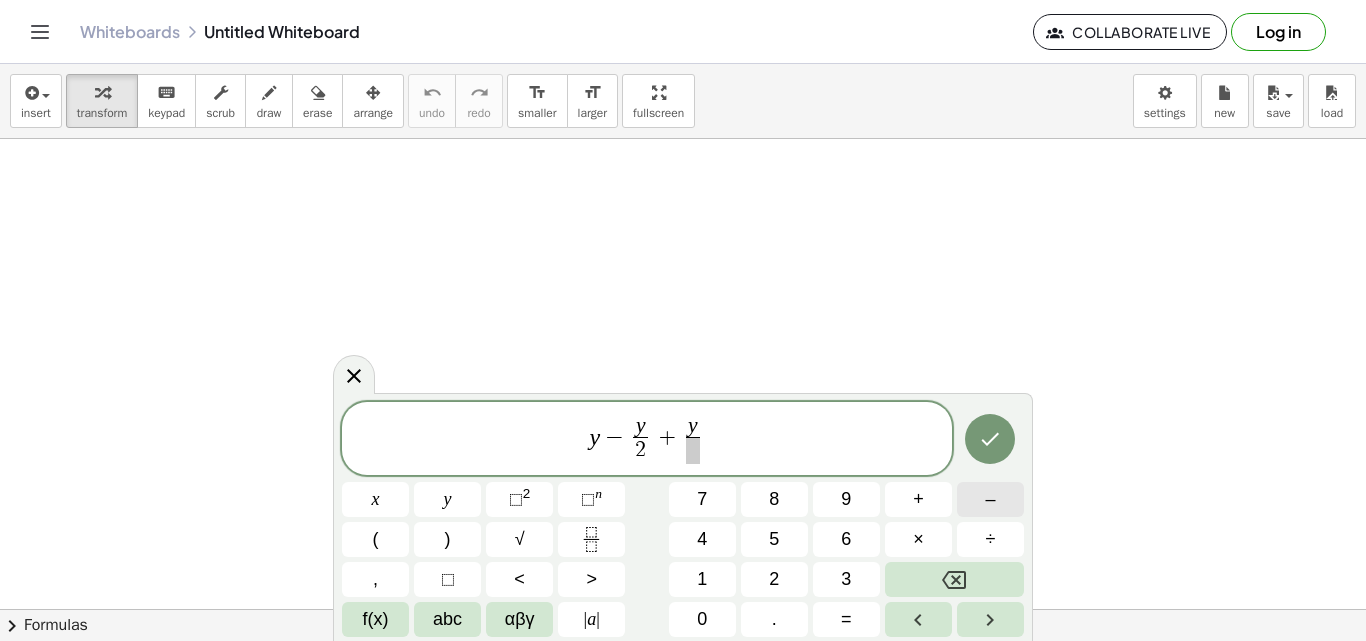 click on "–" at bounding box center (990, 499) 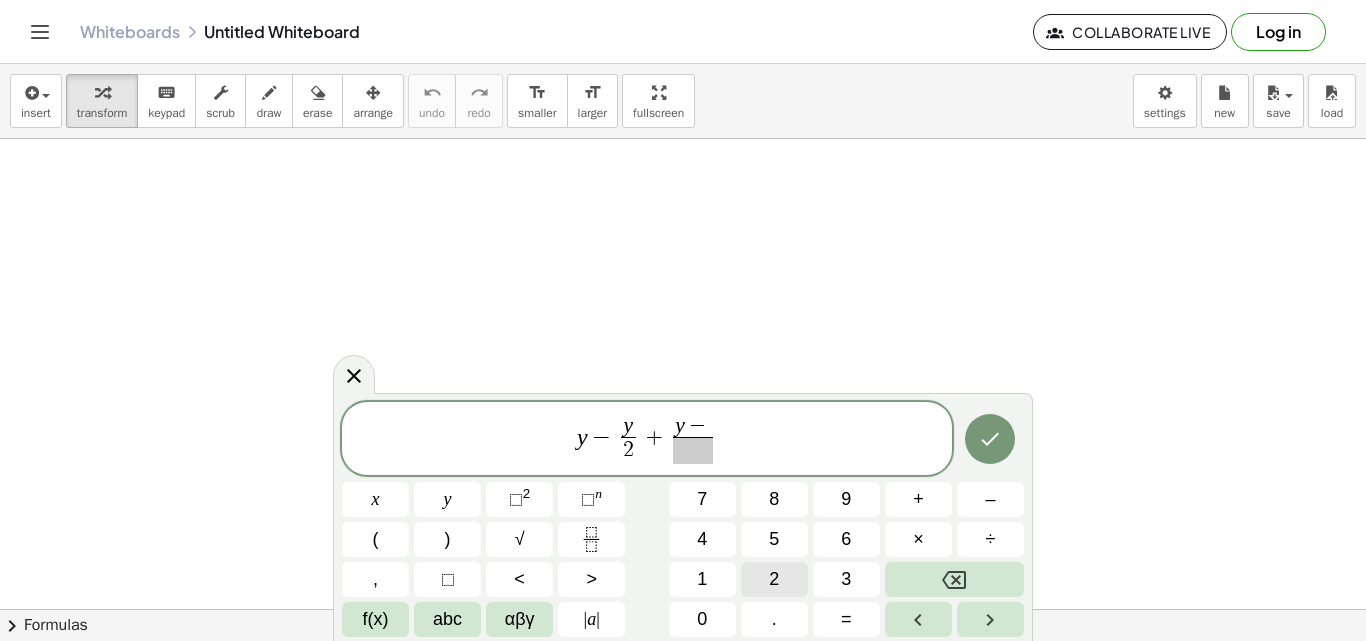 click on "2" at bounding box center [774, 579] 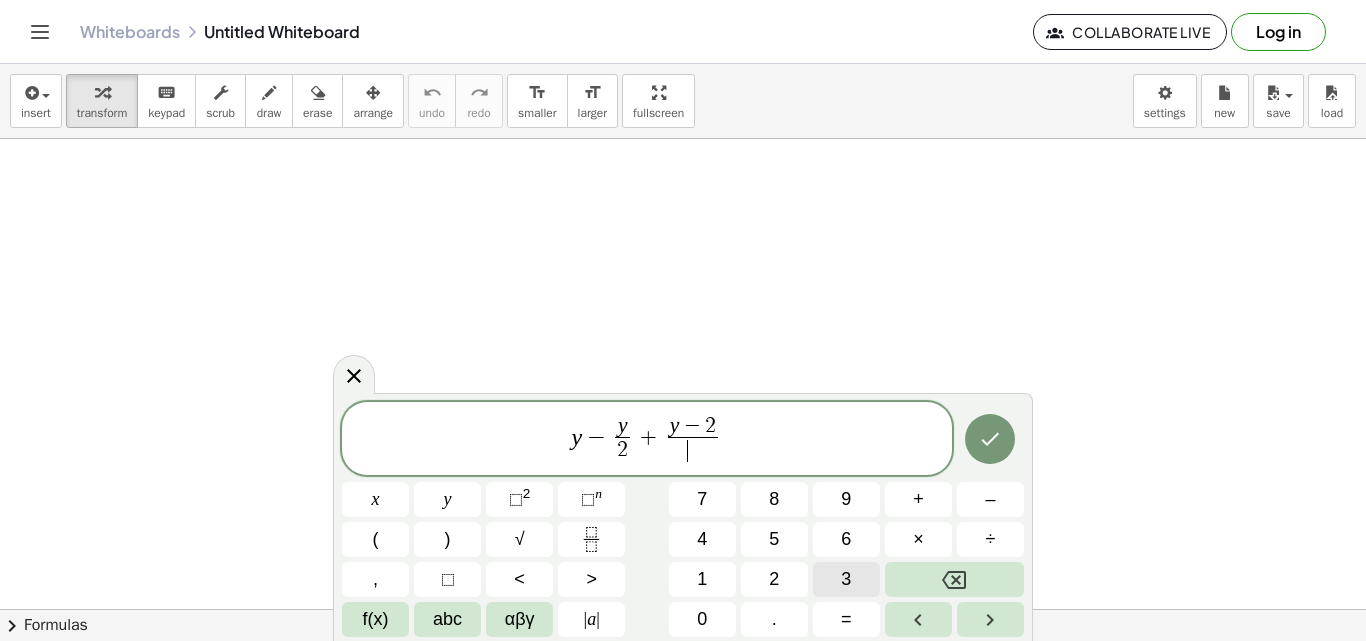 click on "3" at bounding box center [846, 579] 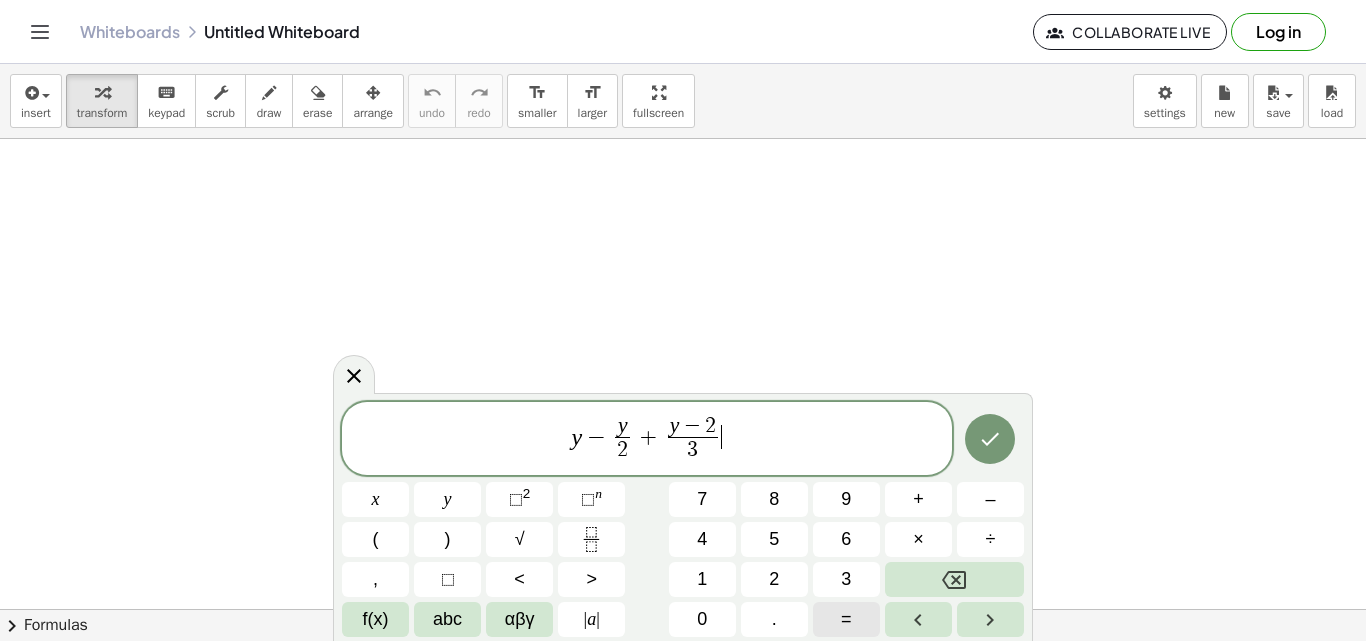 click on "=" at bounding box center [846, 619] 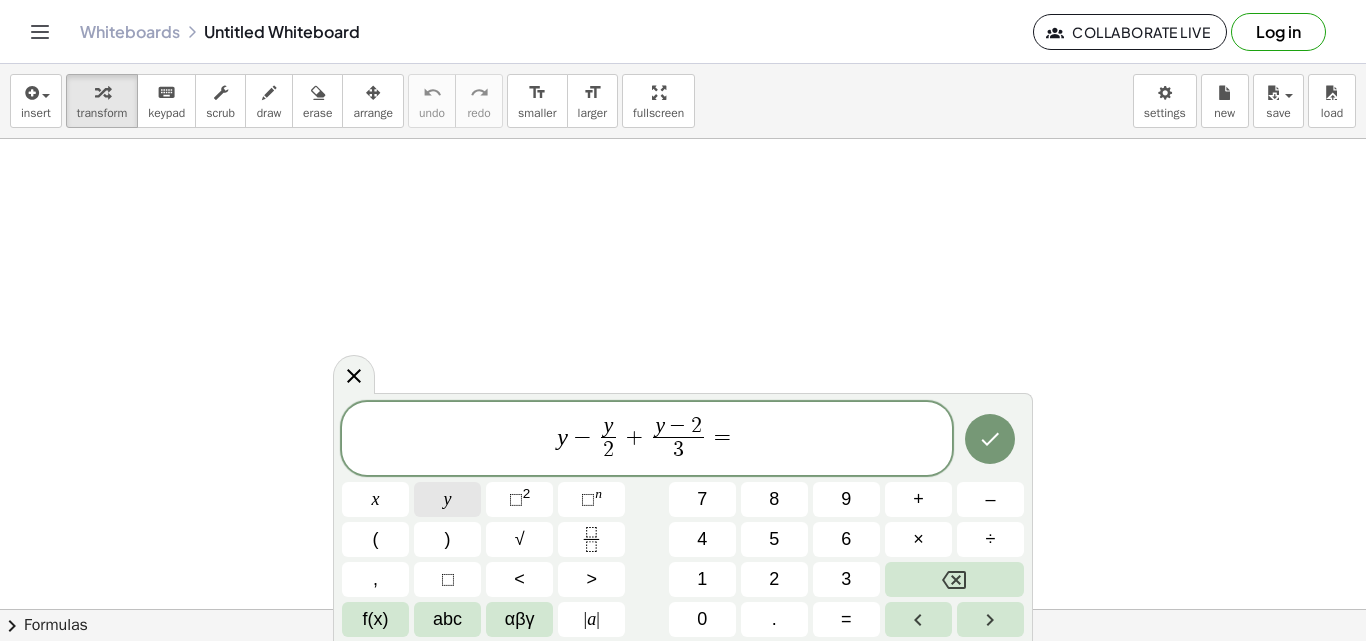 click on "y" at bounding box center [447, 499] 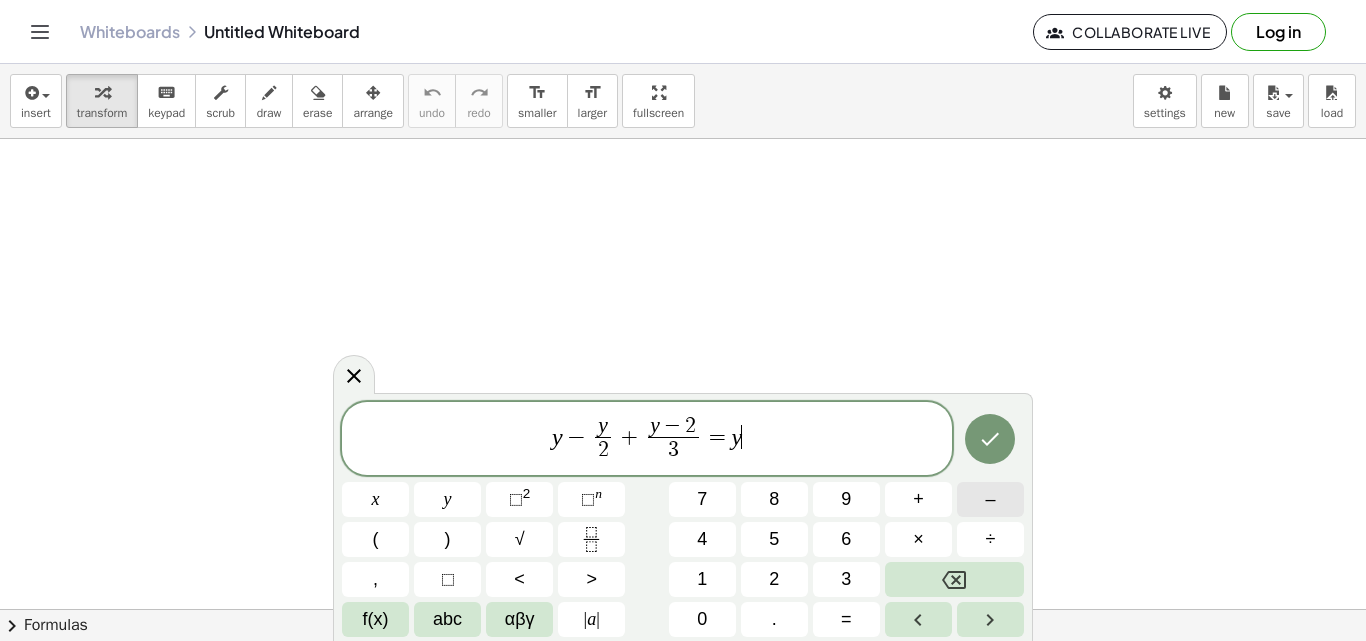 click on "–" at bounding box center (990, 499) 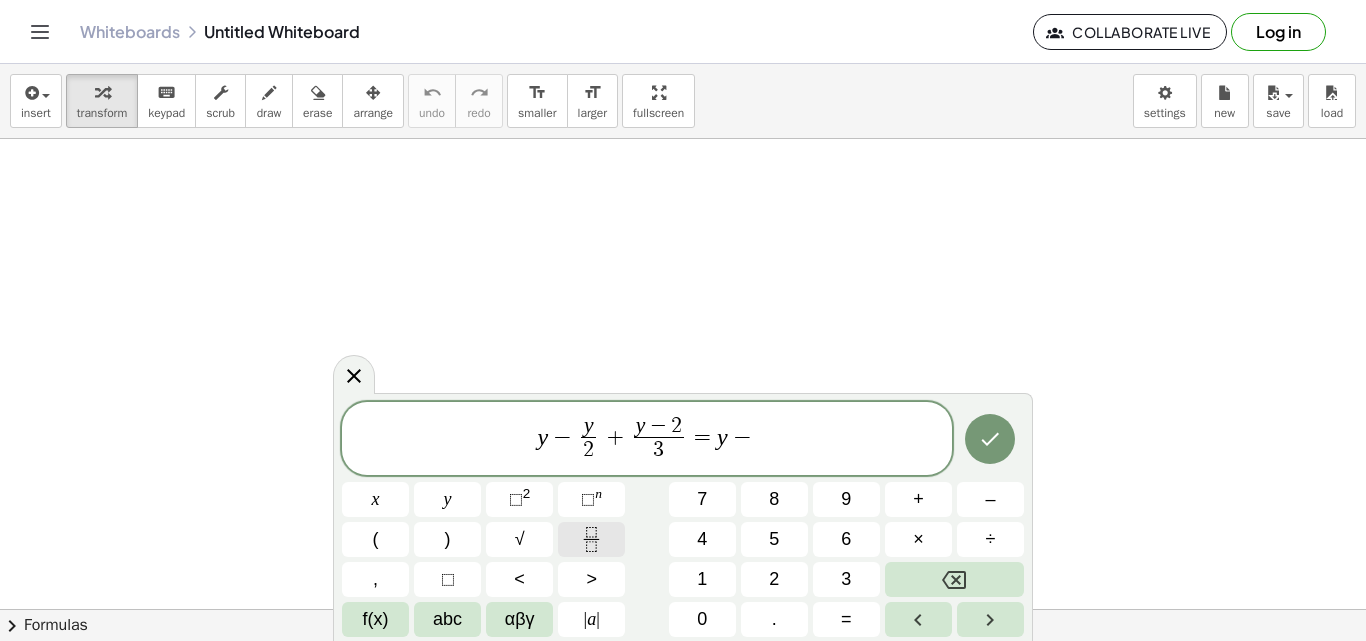 click 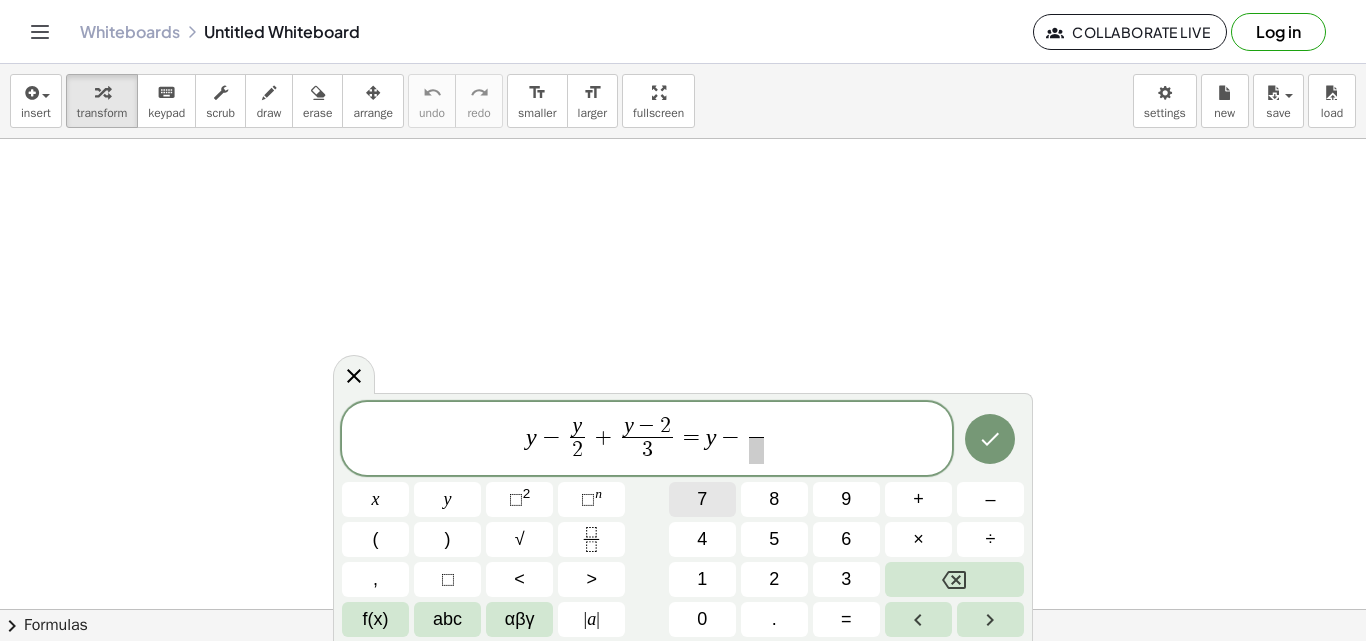 click on "7" at bounding box center [702, 499] 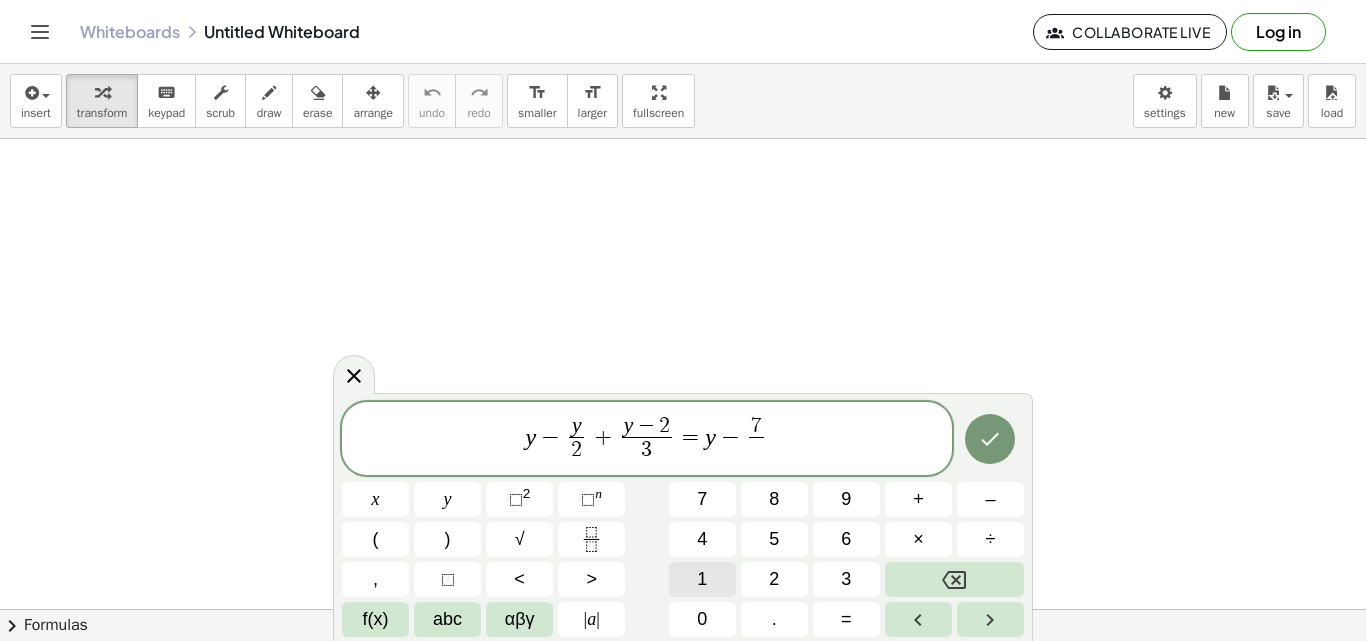 click on "1" at bounding box center [702, 579] 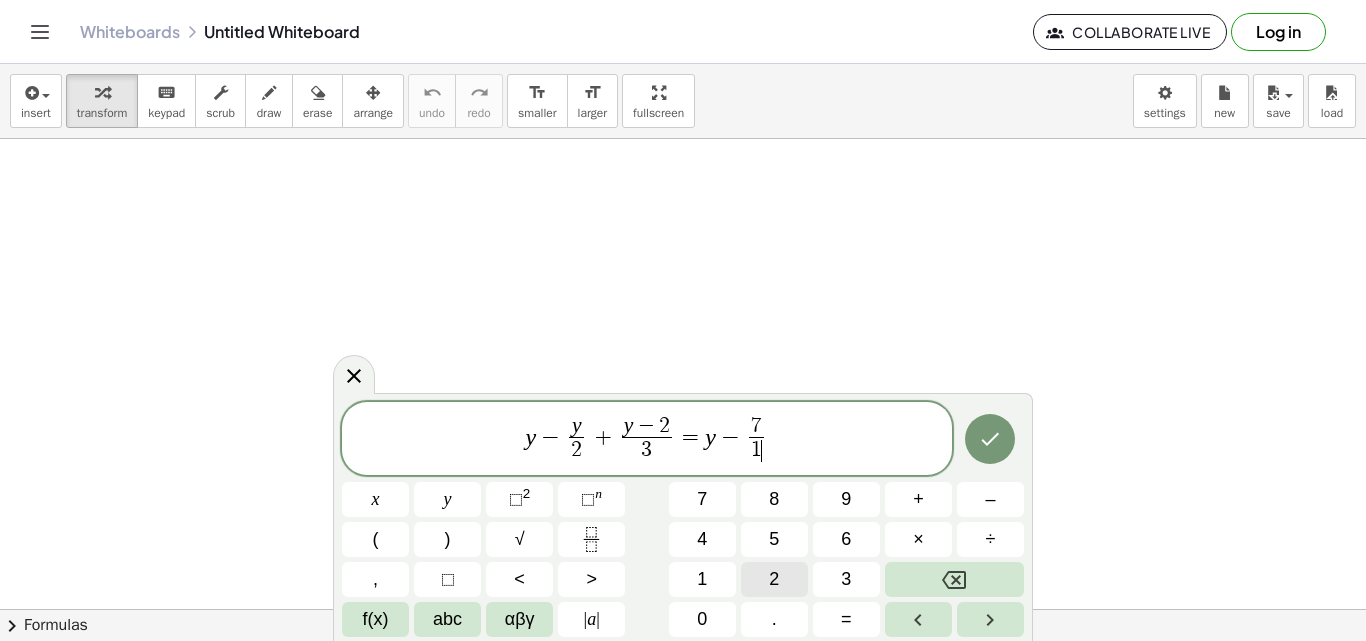 click on "2" at bounding box center [774, 579] 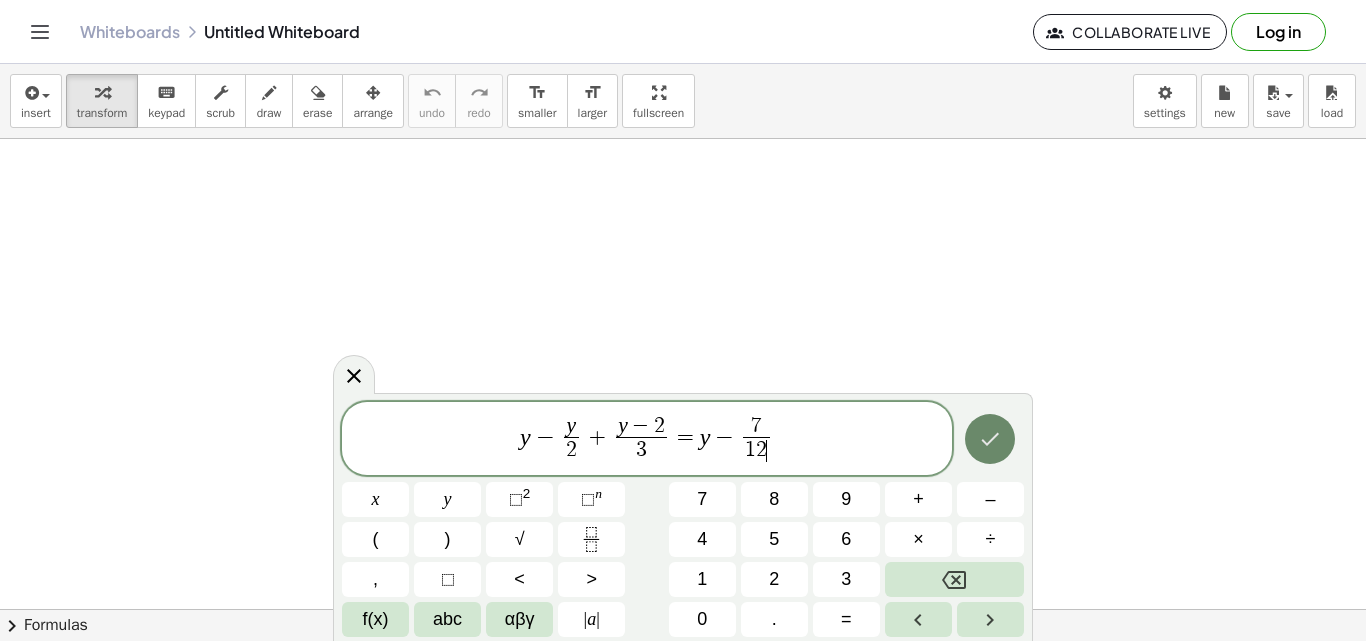 click at bounding box center (990, 439) 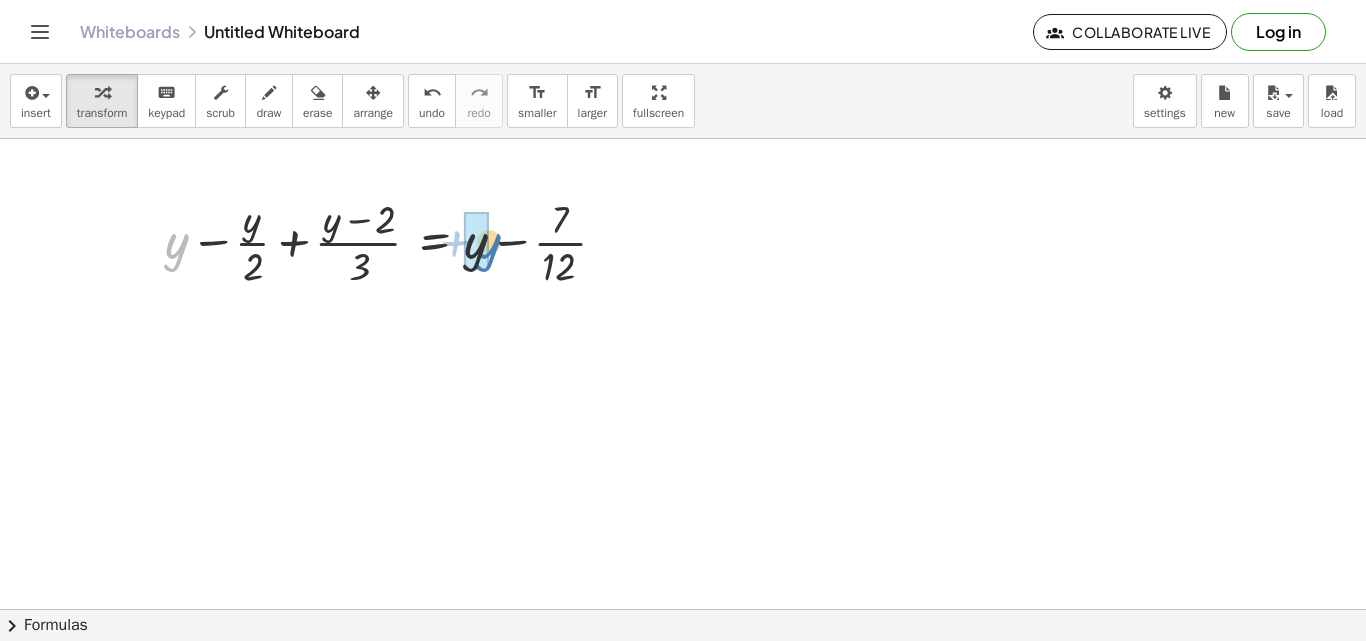 drag, startPoint x: 168, startPoint y: 264, endPoint x: 480, endPoint y: 264, distance: 312 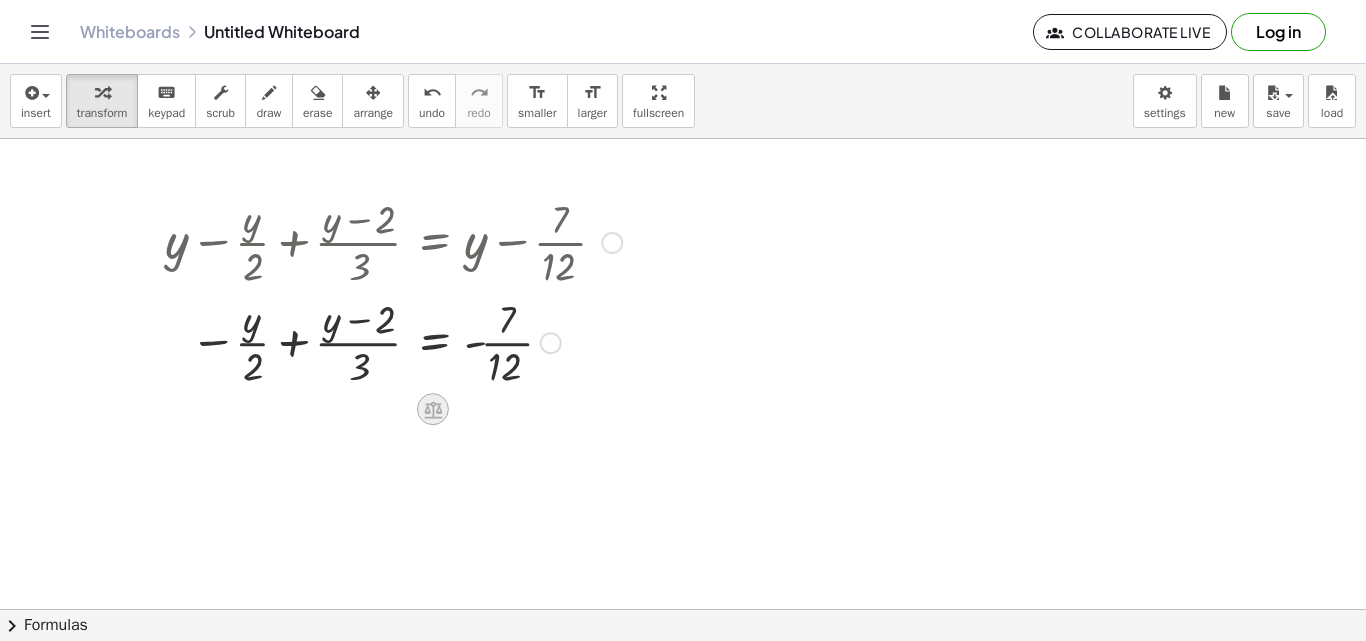 click at bounding box center [433, 409] 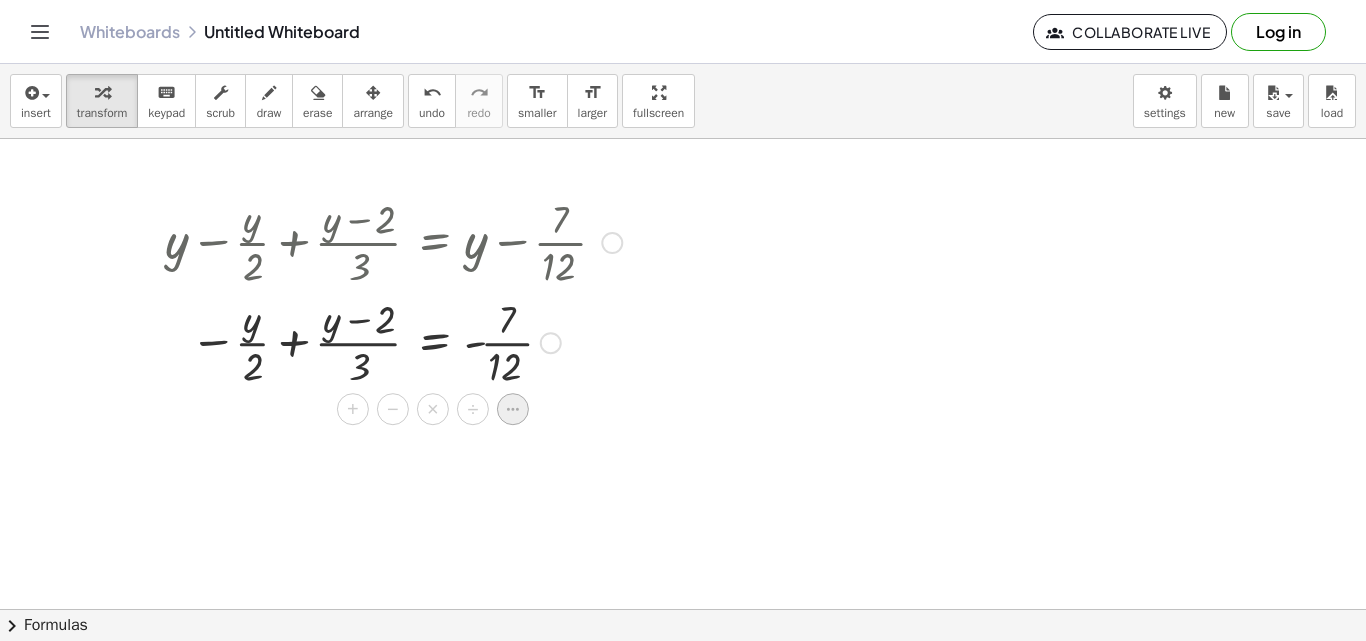 click 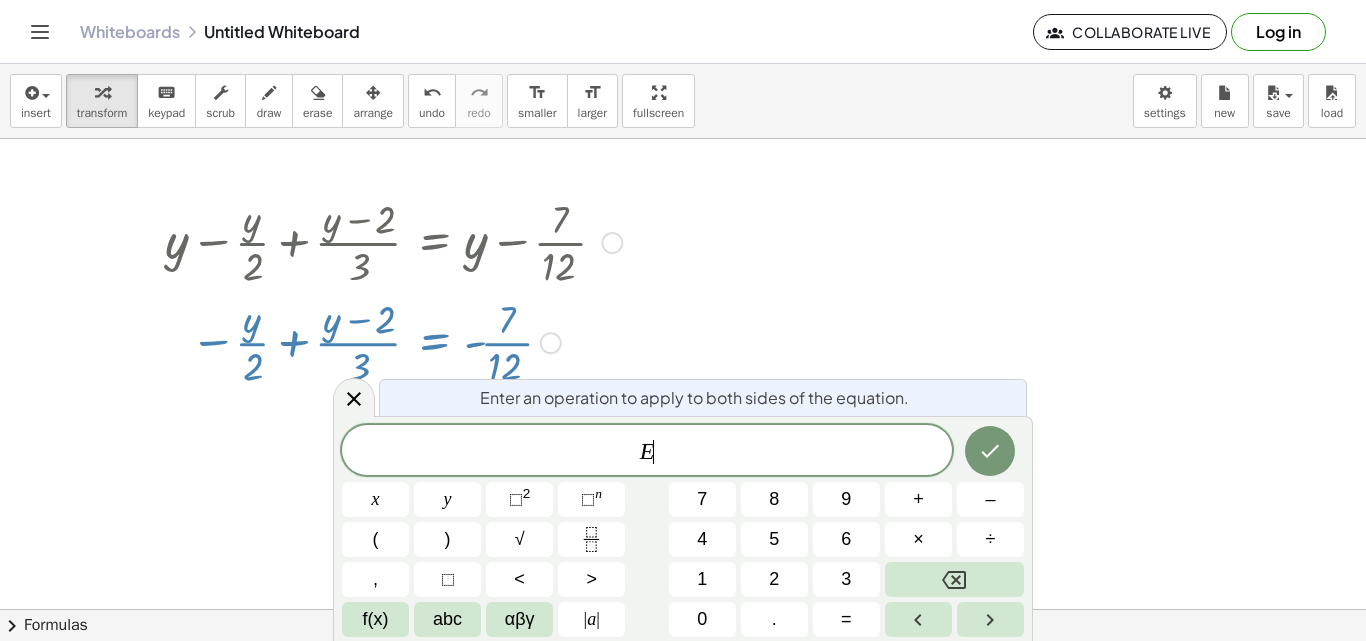click at bounding box center (683, 509) 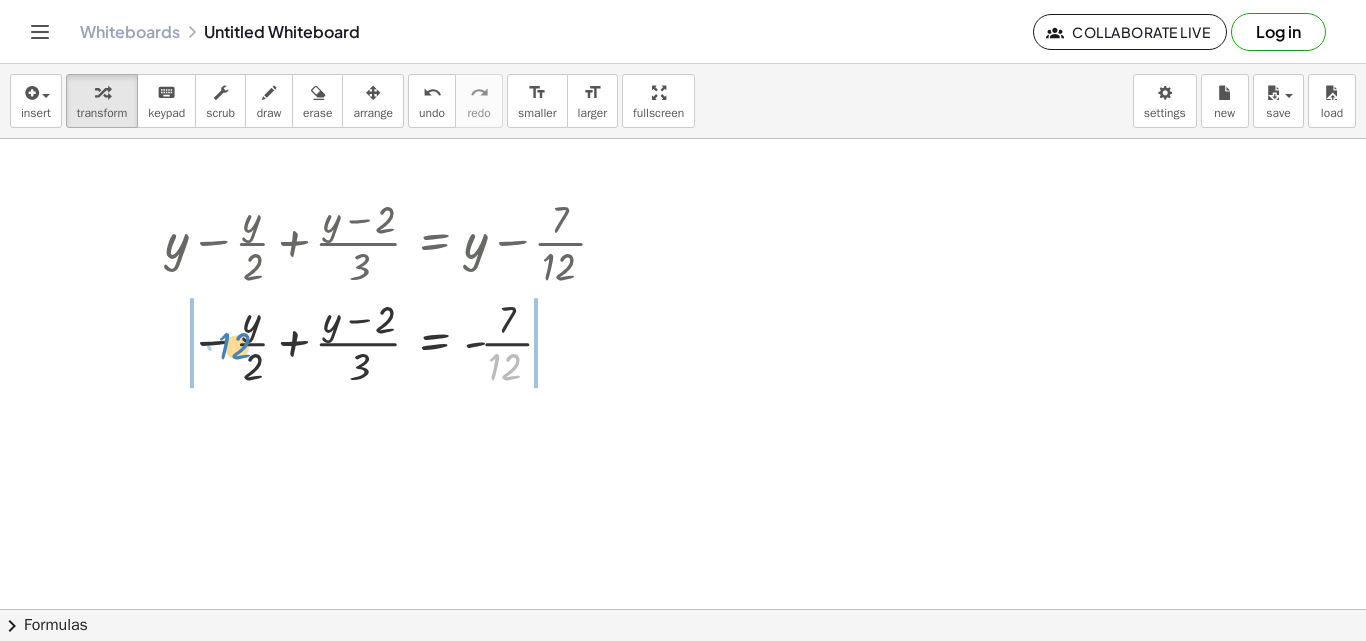 drag, startPoint x: 511, startPoint y: 376, endPoint x: 214, endPoint y: 365, distance: 297.20364 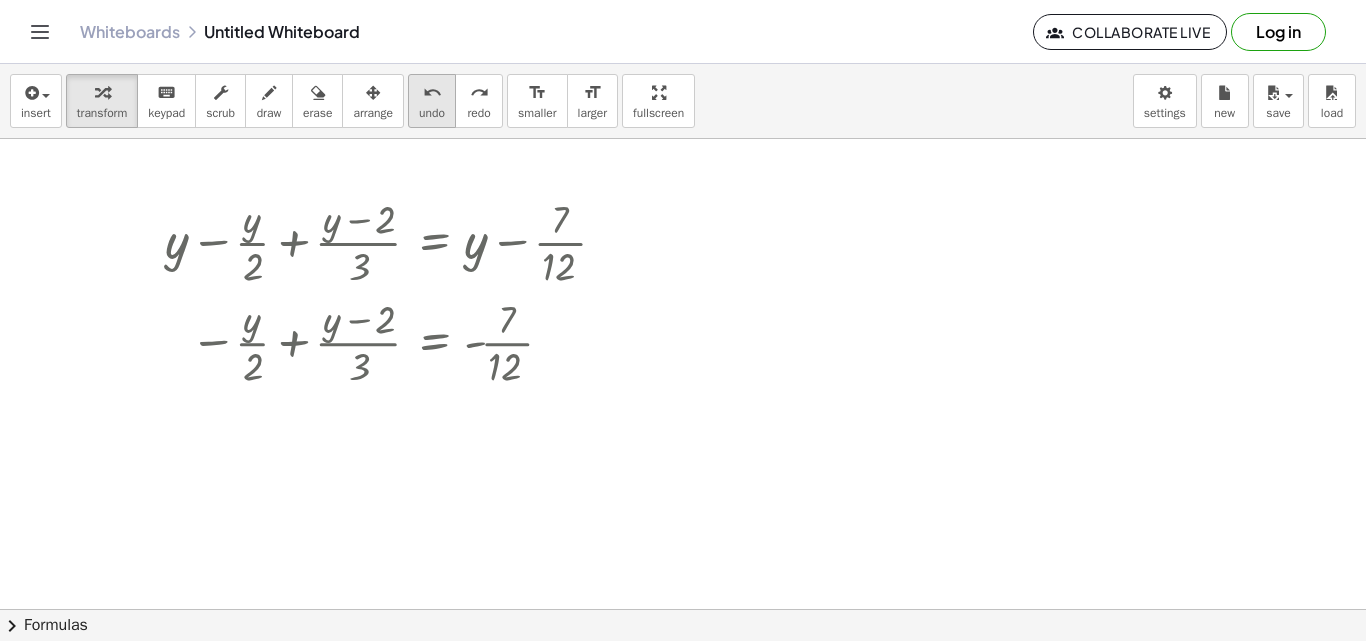 click on "undo" at bounding box center [432, 93] 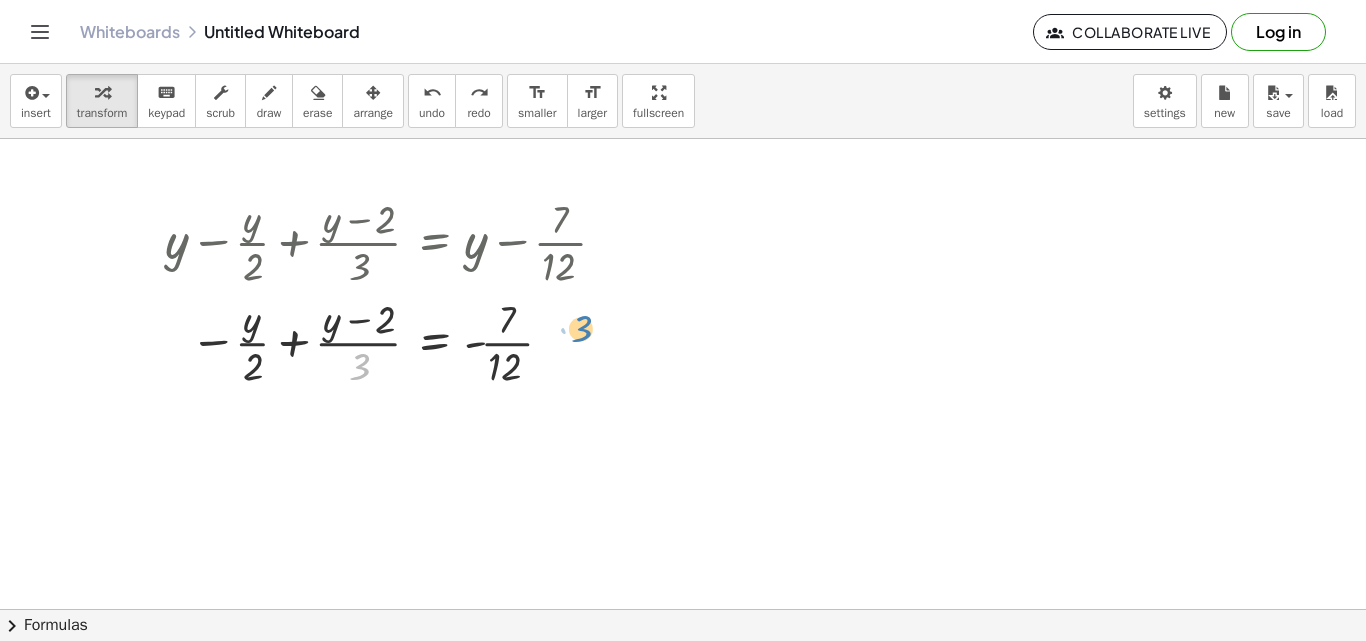 drag, startPoint x: 361, startPoint y: 365, endPoint x: 612, endPoint y: 341, distance: 252.1448 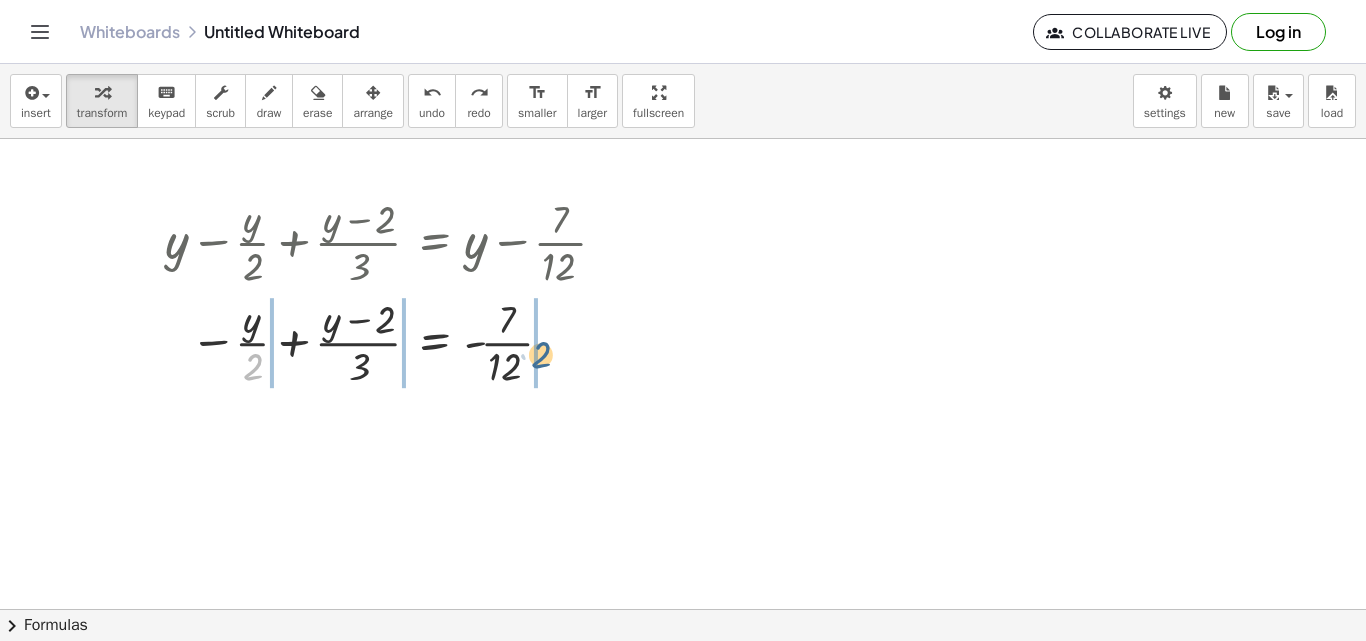 drag, startPoint x: 242, startPoint y: 373, endPoint x: 595, endPoint y: 348, distance: 353.88416 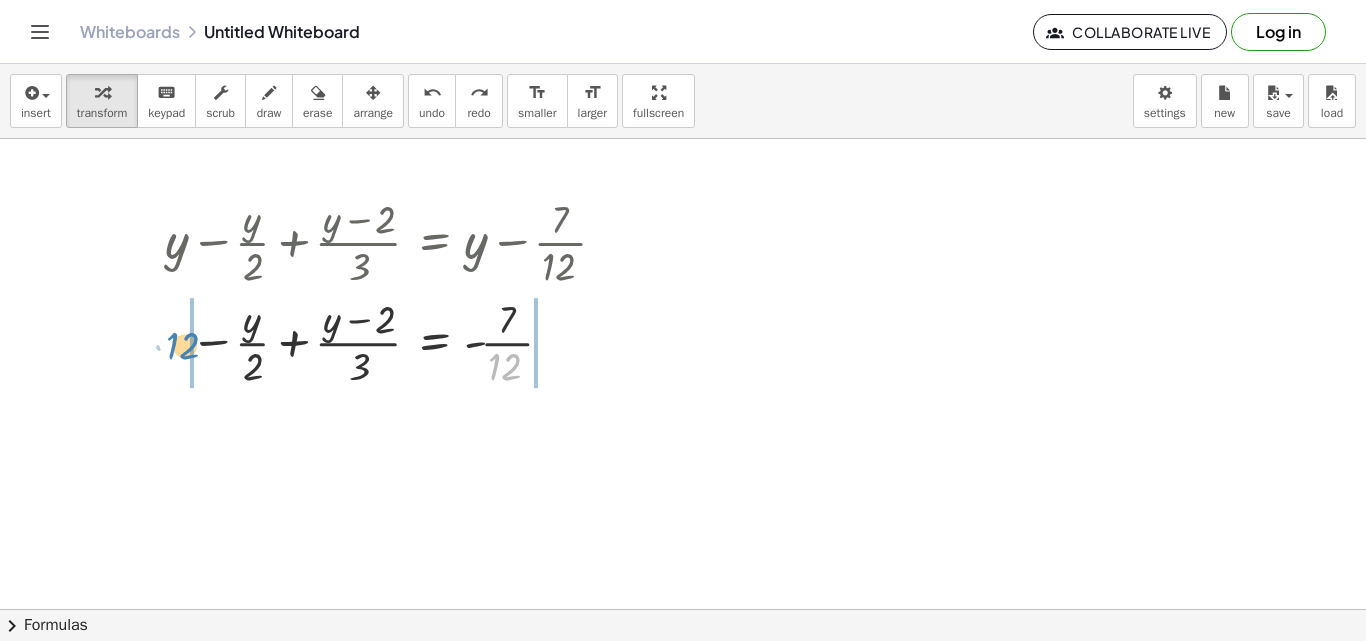 drag, startPoint x: 497, startPoint y: 362, endPoint x: 175, endPoint y: 341, distance: 322.68405 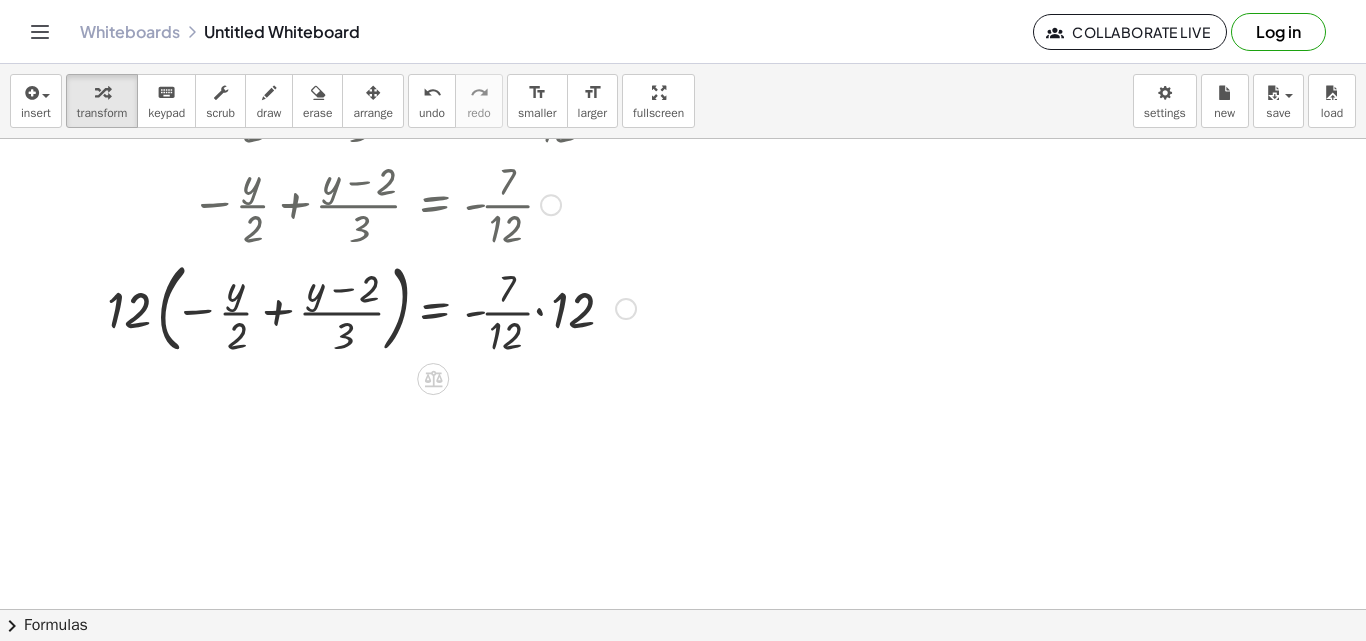 scroll, scrollTop: 300, scrollLeft: 0, axis: vertical 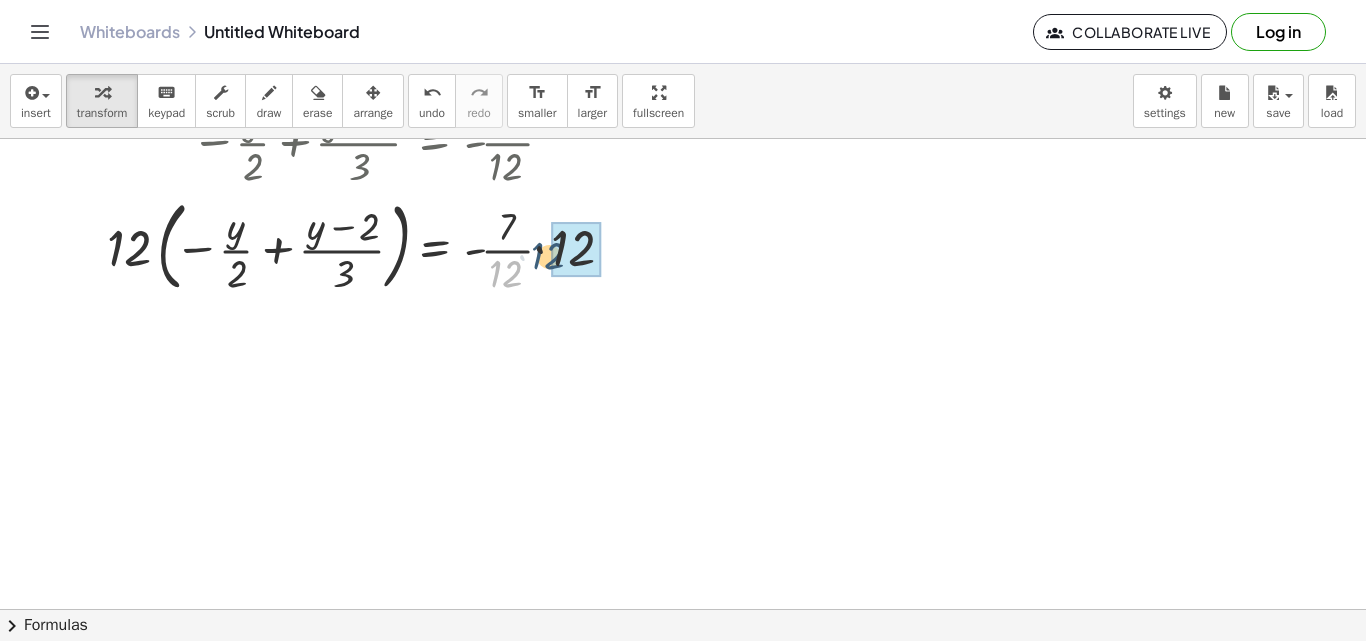 drag, startPoint x: 504, startPoint y: 285, endPoint x: 591, endPoint y: 257, distance: 91.394745 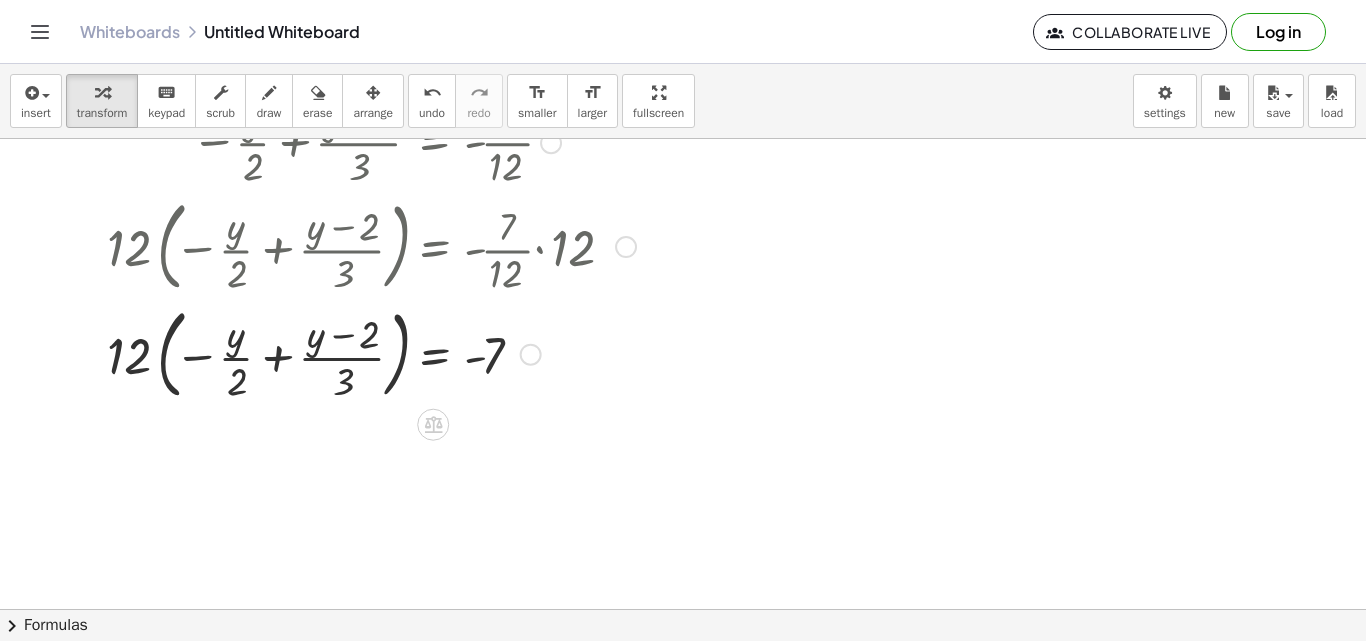 click at bounding box center (371, 353) 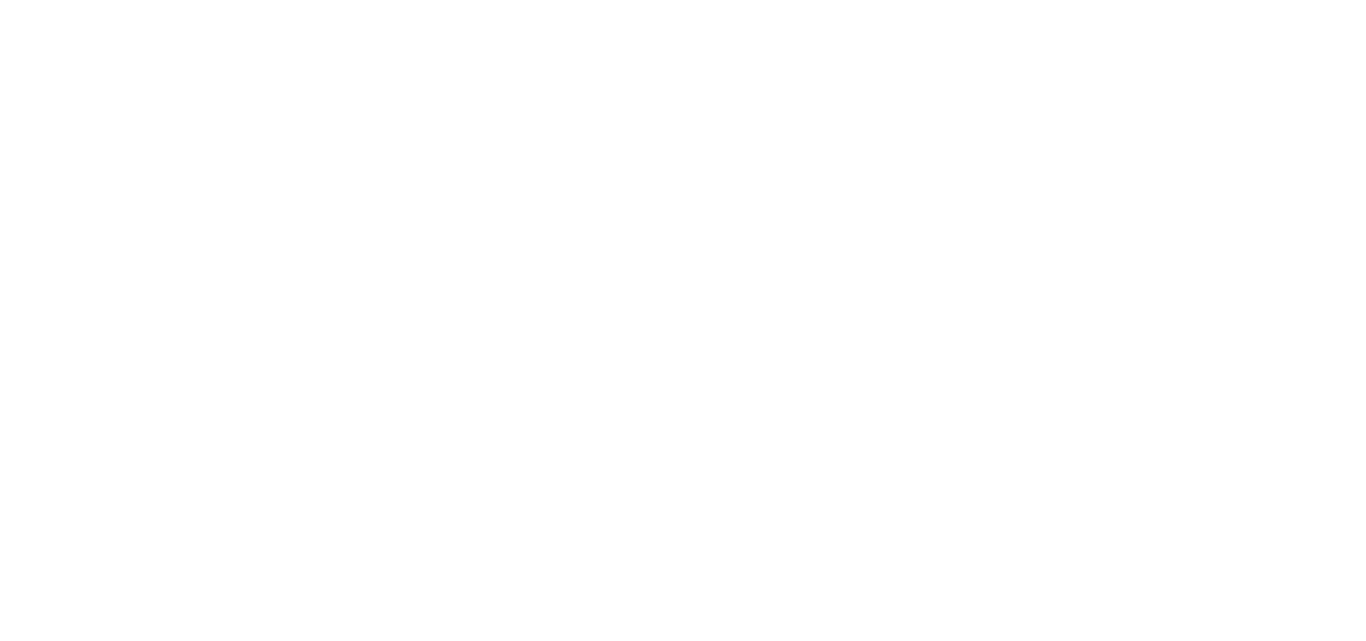 scroll, scrollTop: 0, scrollLeft: 0, axis: both 